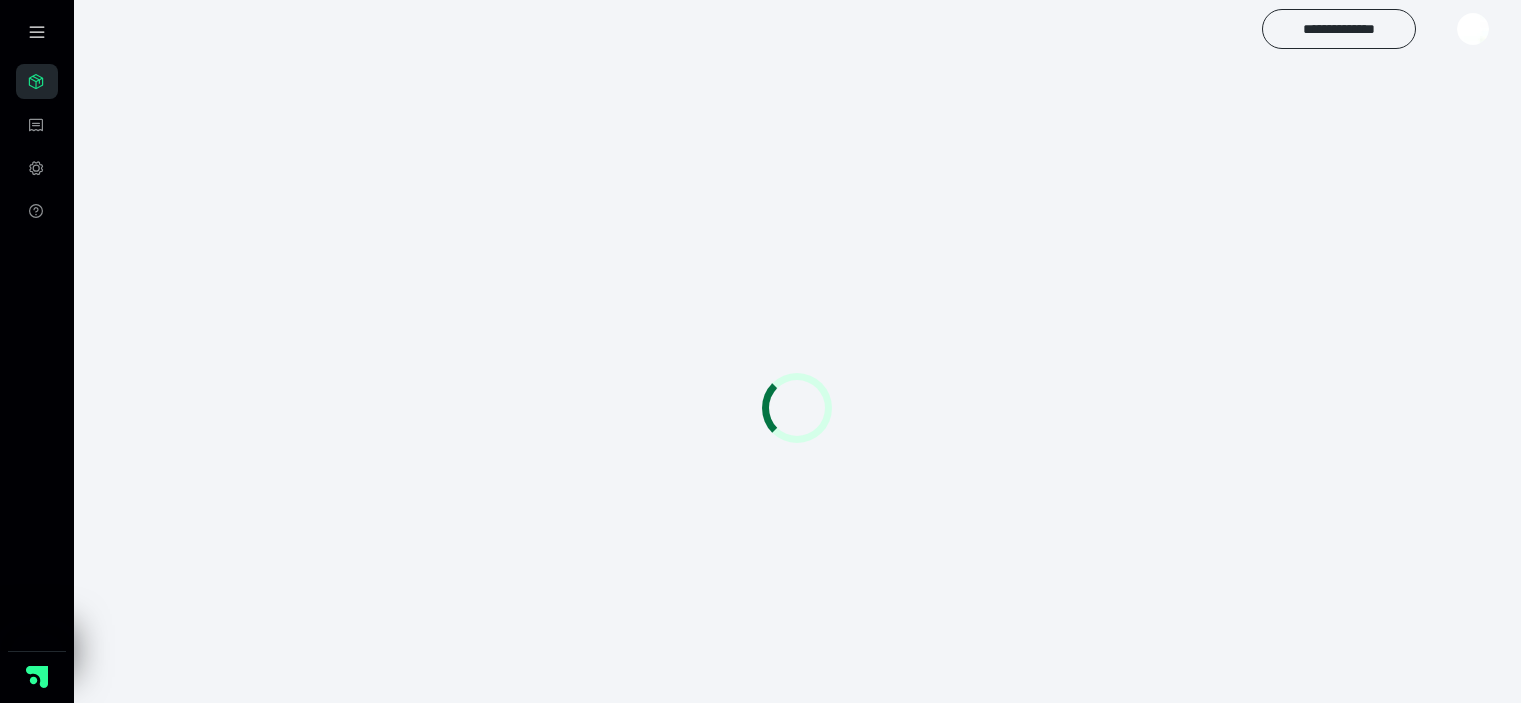 scroll, scrollTop: 0, scrollLeft: 0, axis: both 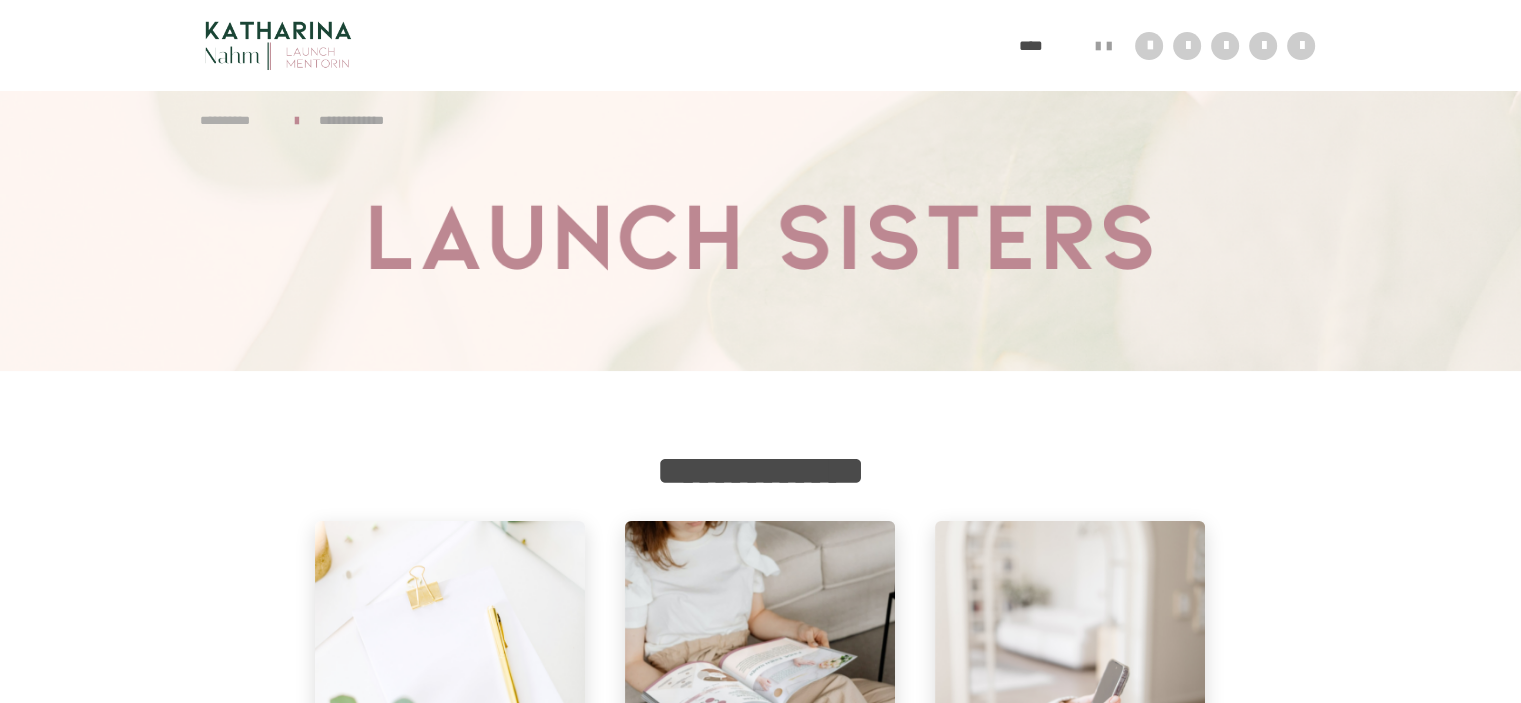 click on "**********" at bounding box center (237, 121) 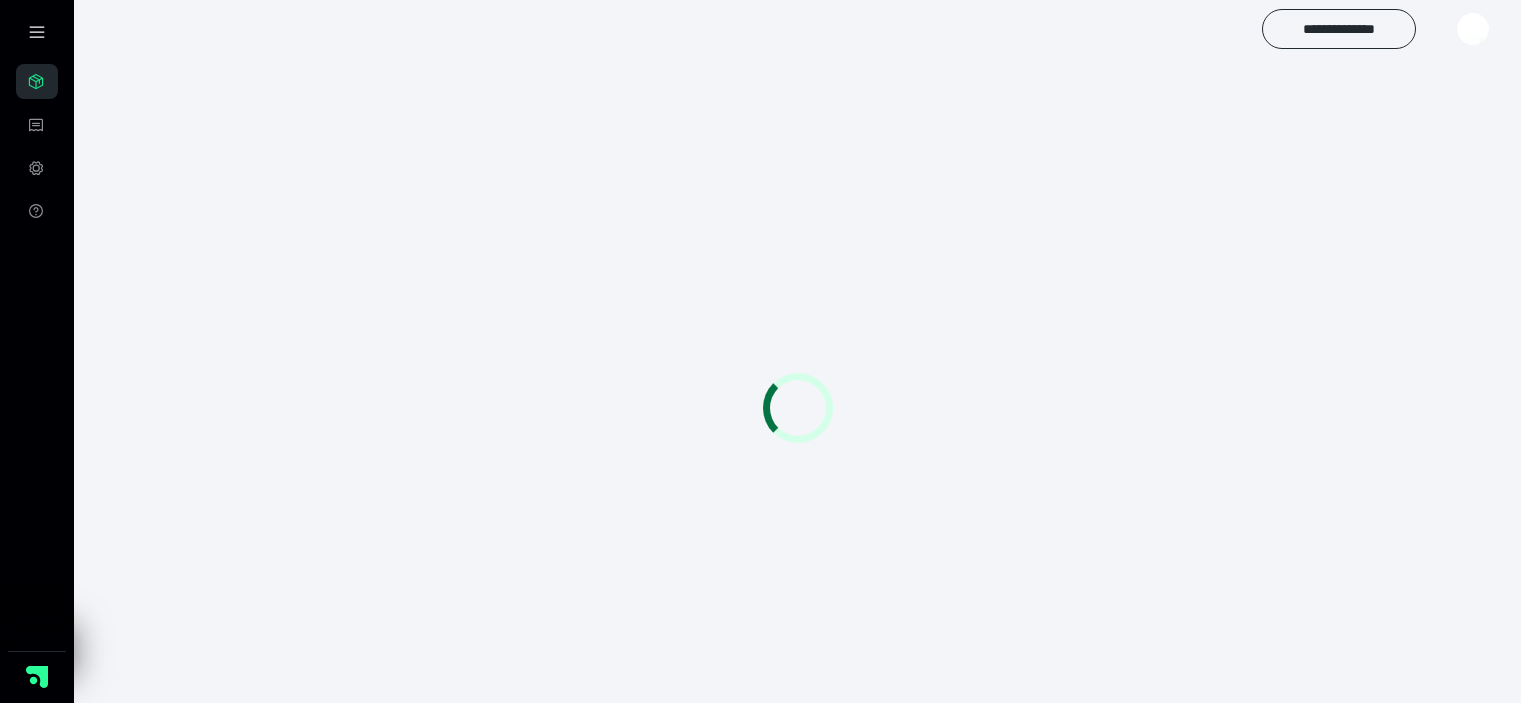 scroll, scrollTop: 0, scrollLeft: 0, axis: both 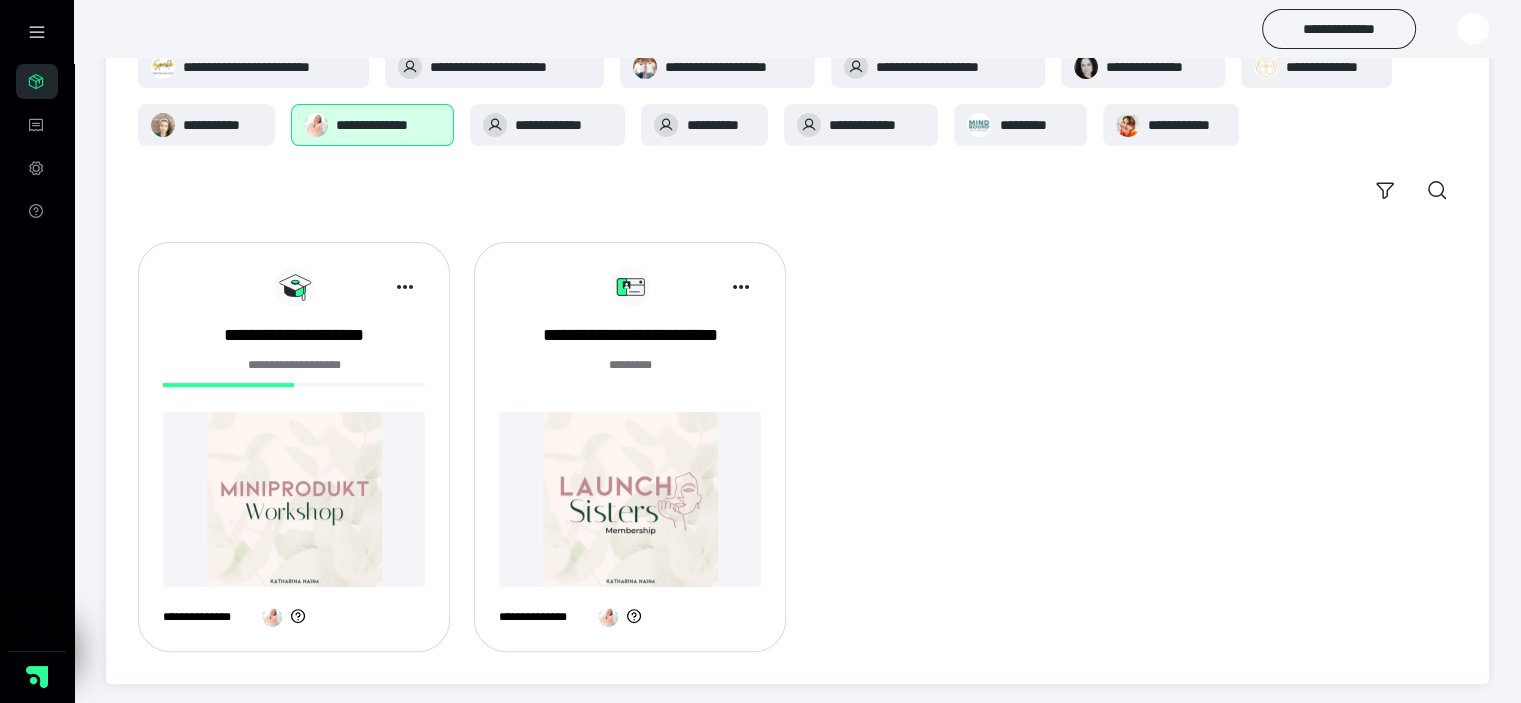 click at bounding box center (630, 499) 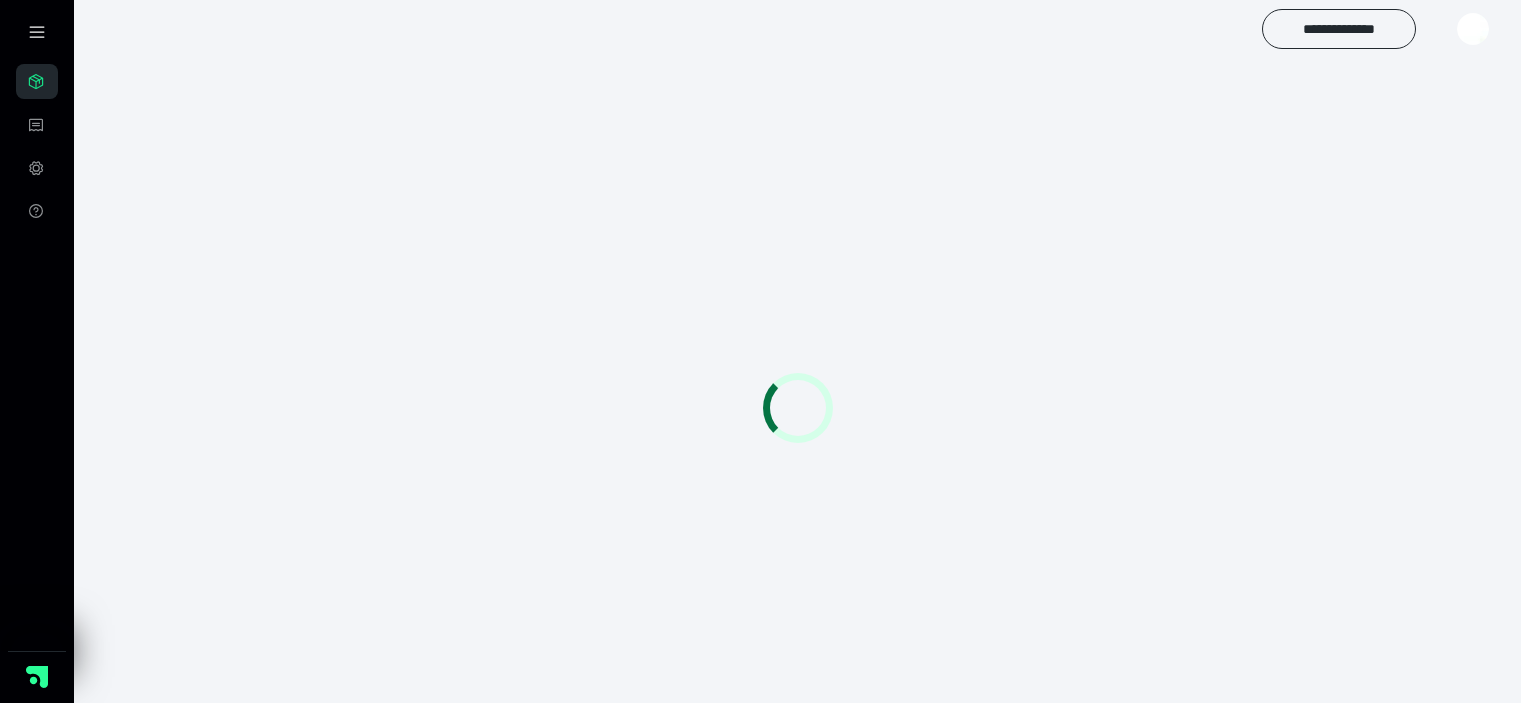 scroll, scrollTop: 0, scrollLeft: 0, axis: both 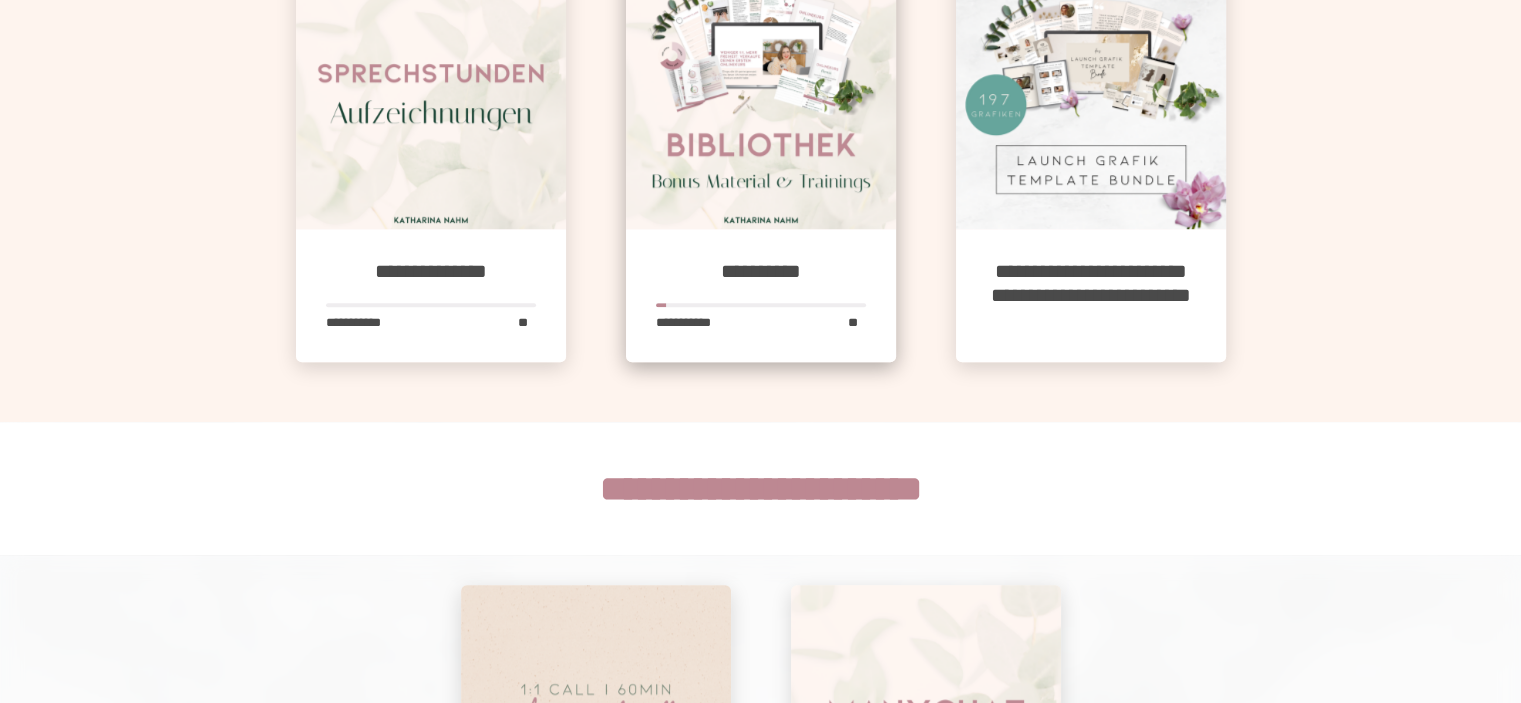 click at bounding box center [761, 94] 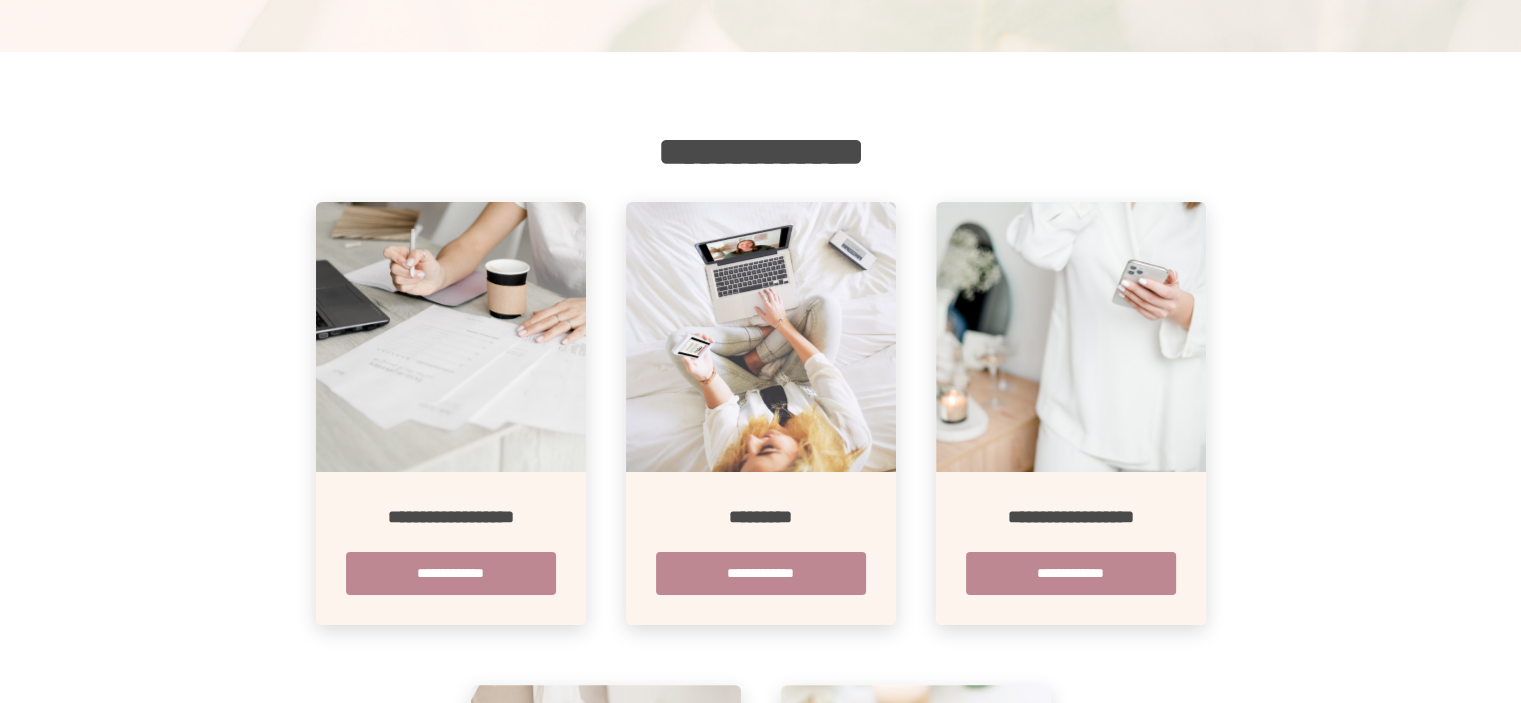 scroll, scrollTop: 400, scrollLeft: 0, axis: vertical 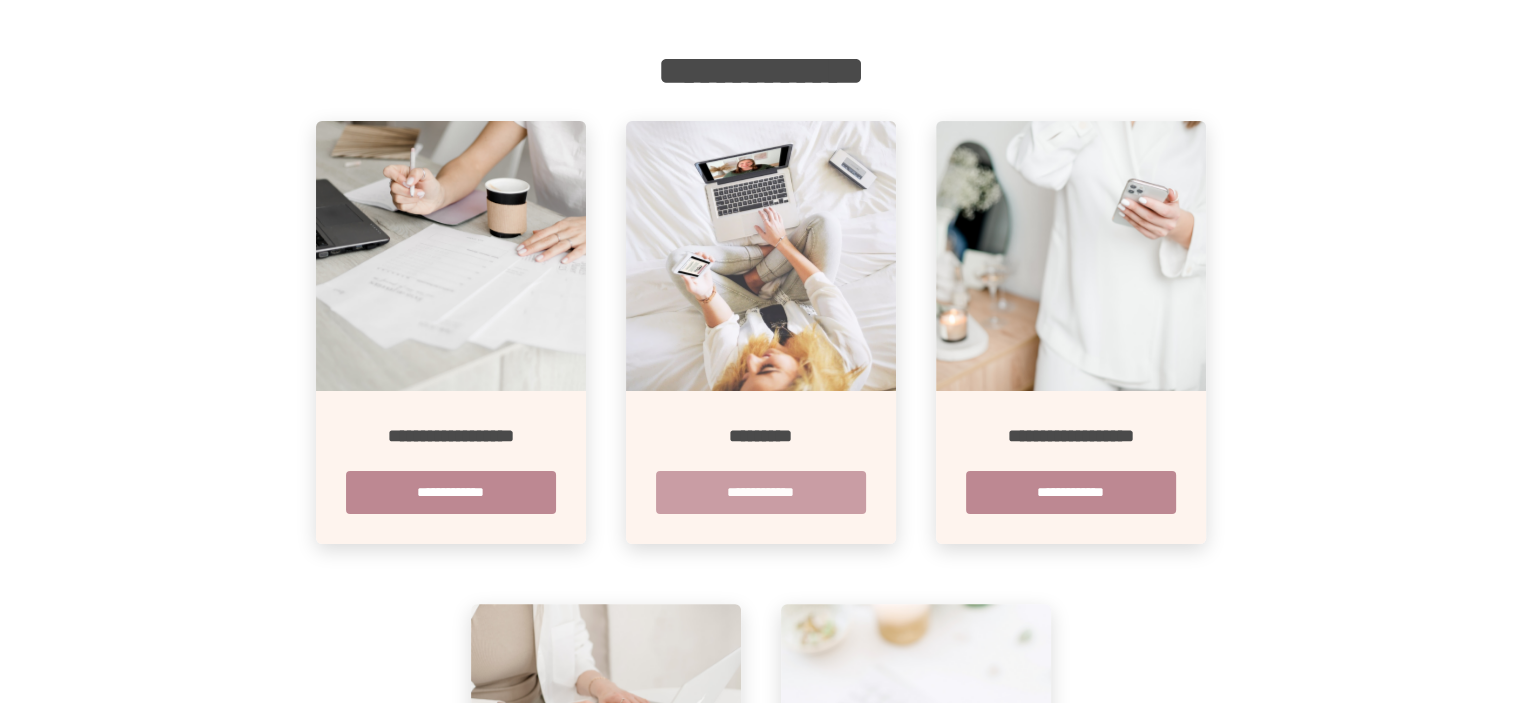 click on "**********" at bounding box center (761, 492) 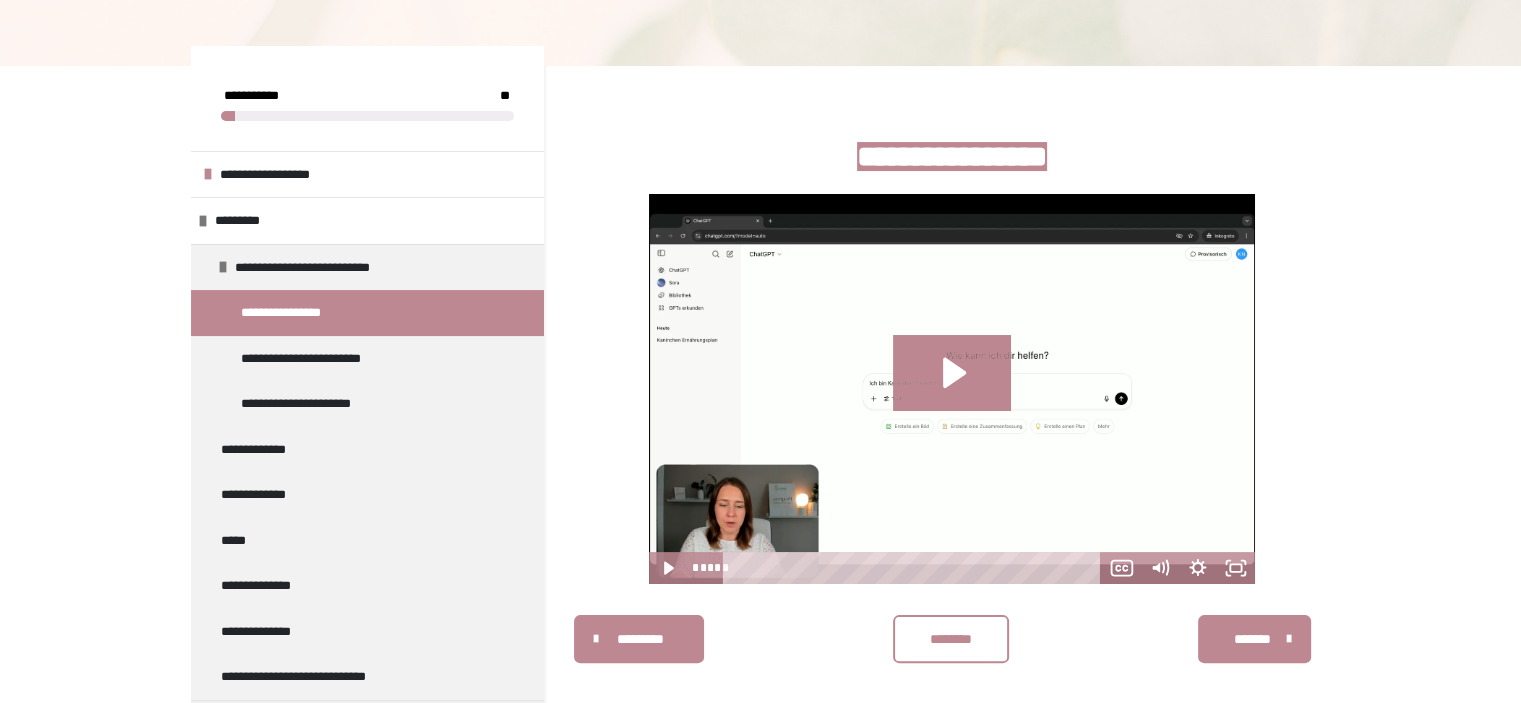 scroll, scrollTop: 431, scrollLeft: 0, axis: vertical 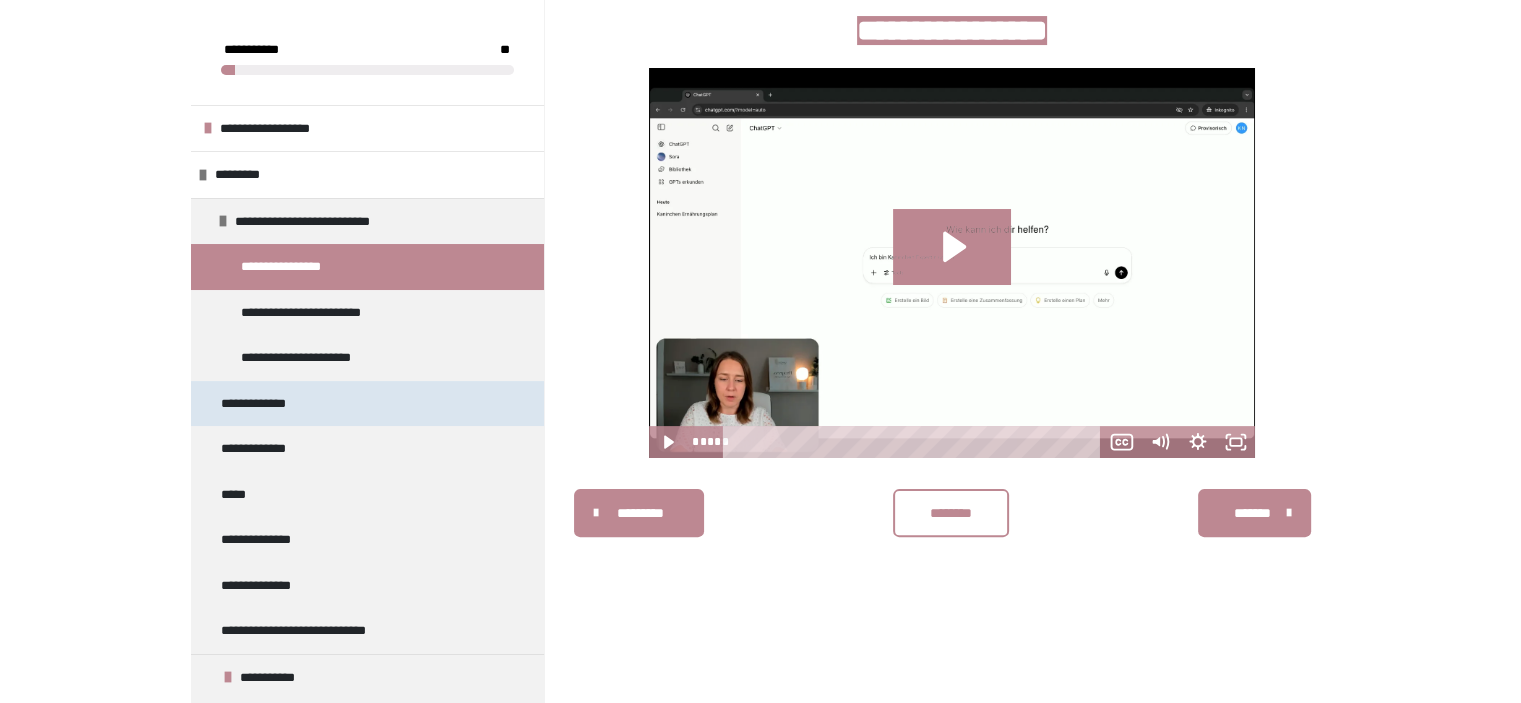 click on "**********" at bounding box center [270, 404] 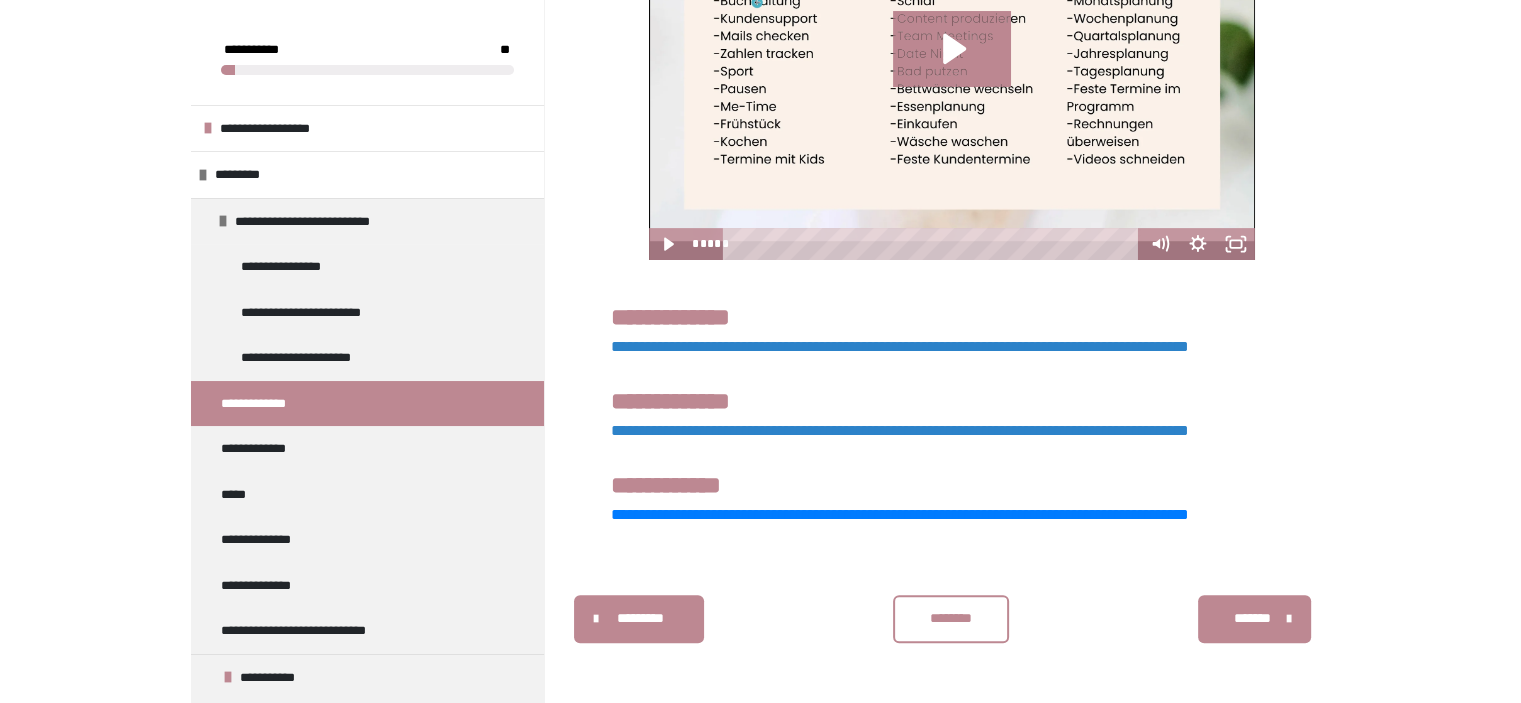 scroll, scrollTop: 700, scrollLeft: 0, axis: vertical 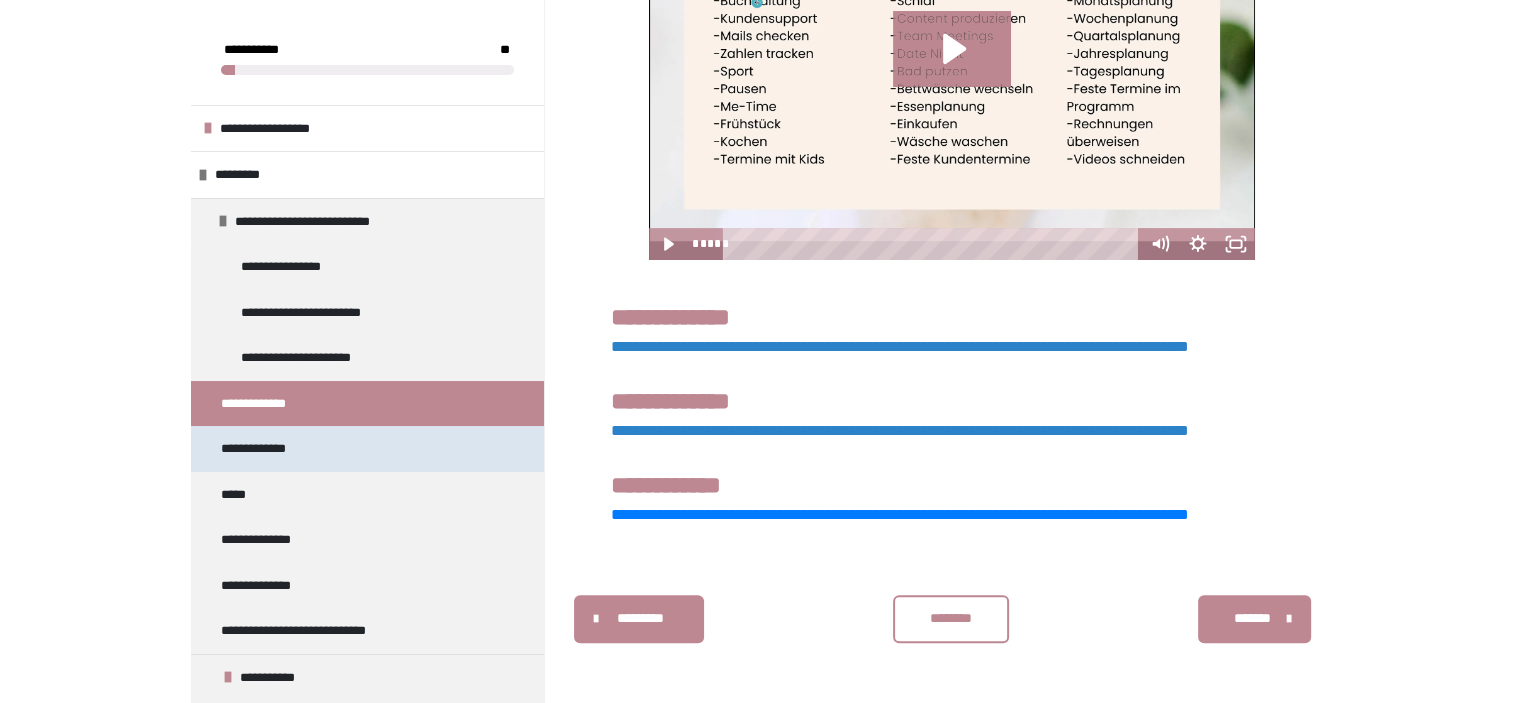 click on "**********" at bounding box center (266, 449) 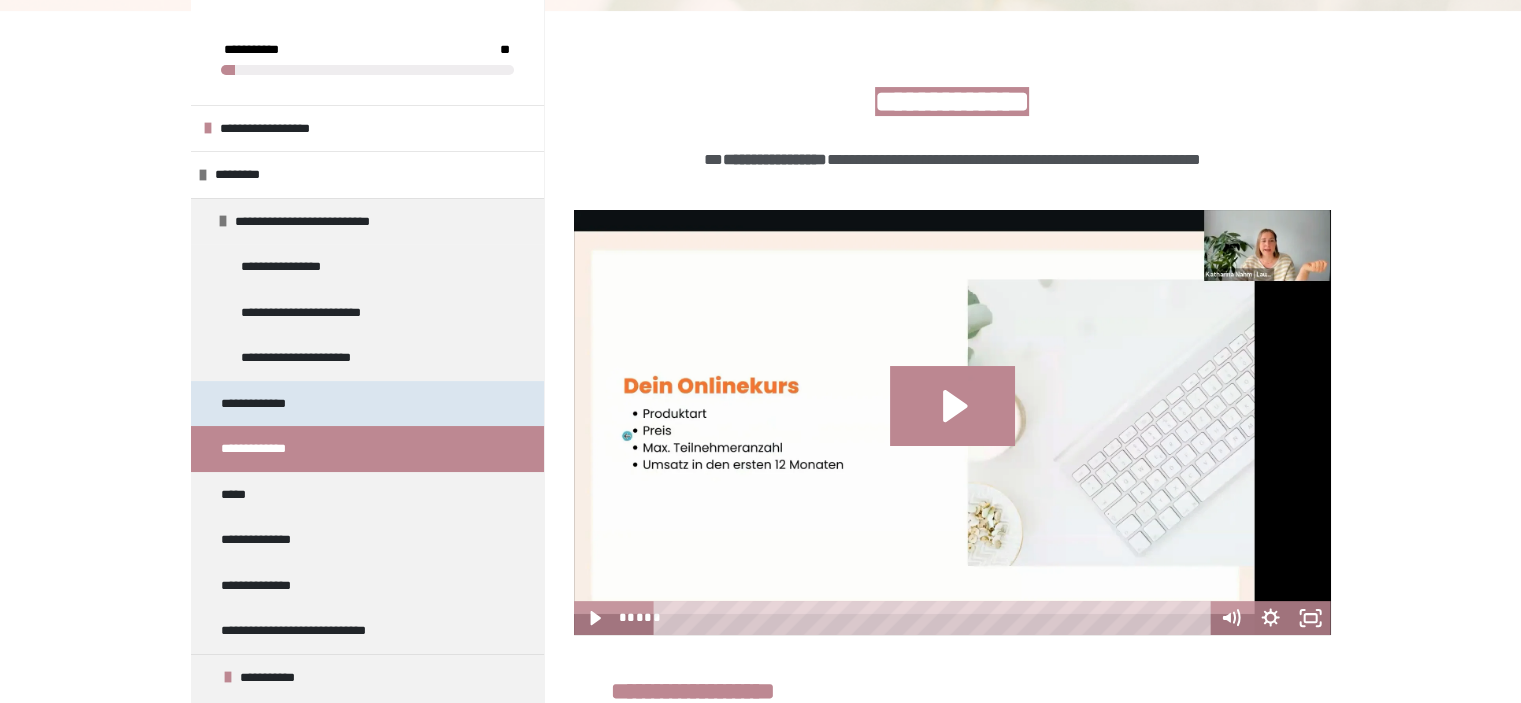 click on "**********" at bounding box center (270, 404) 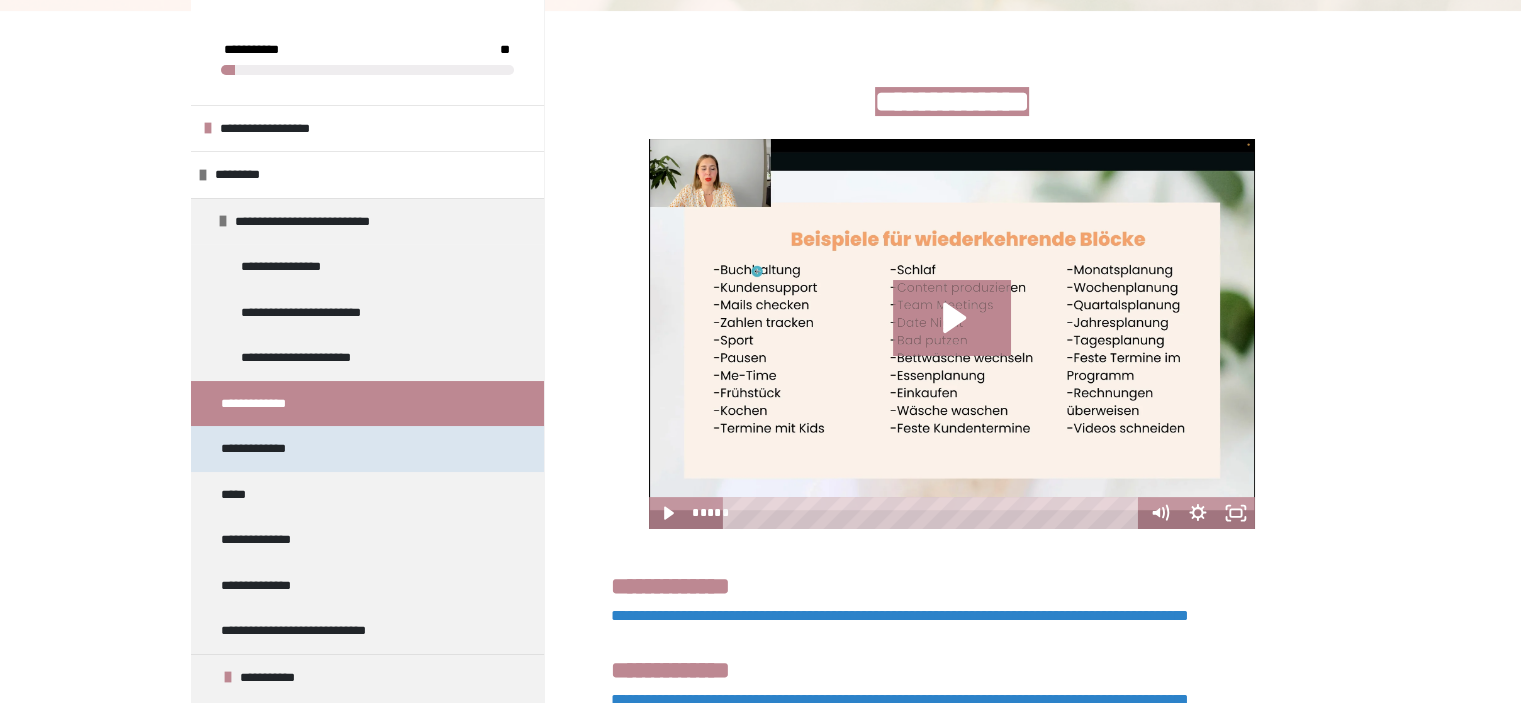 click on "**********" at bounding box center (266, 449) 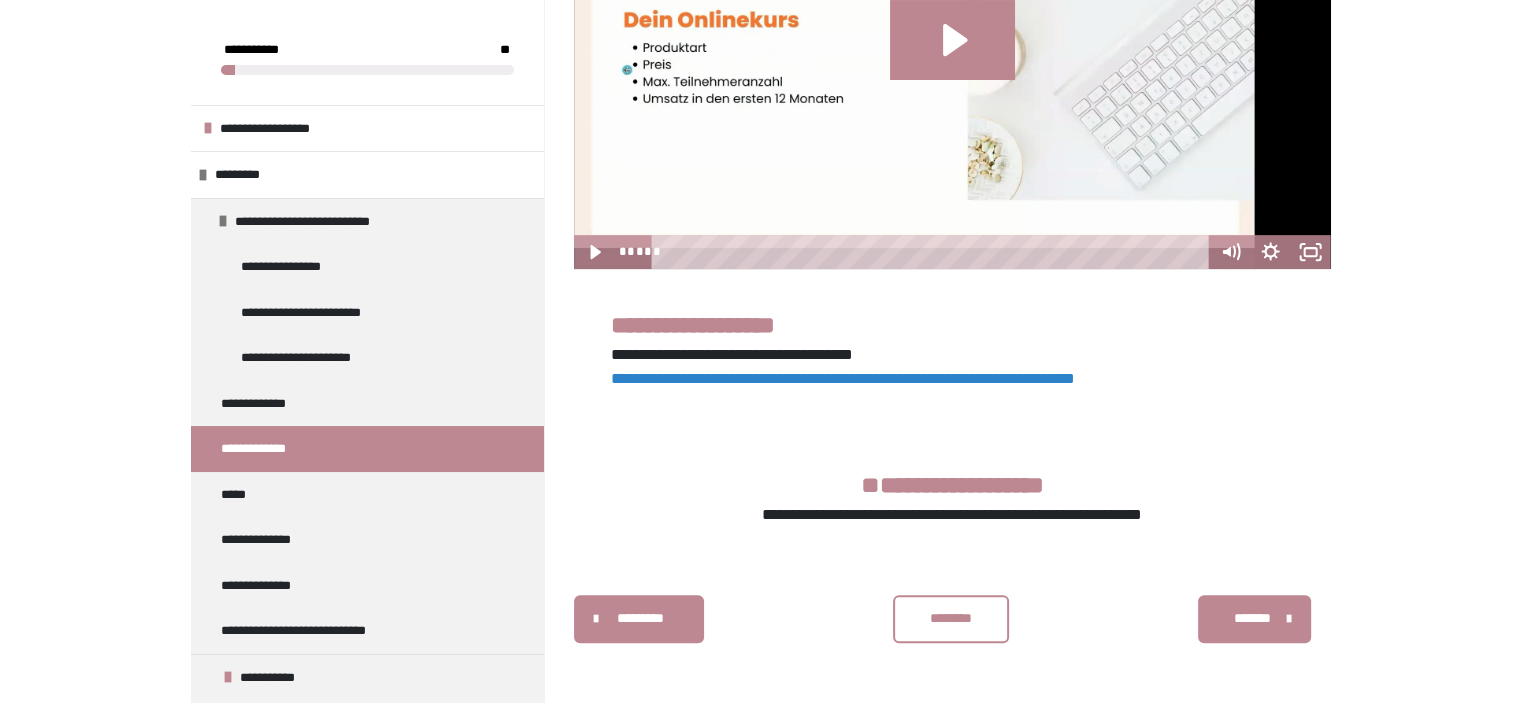 scroll, scrollTop: 749, scrollLeft: 0, axis: vertical 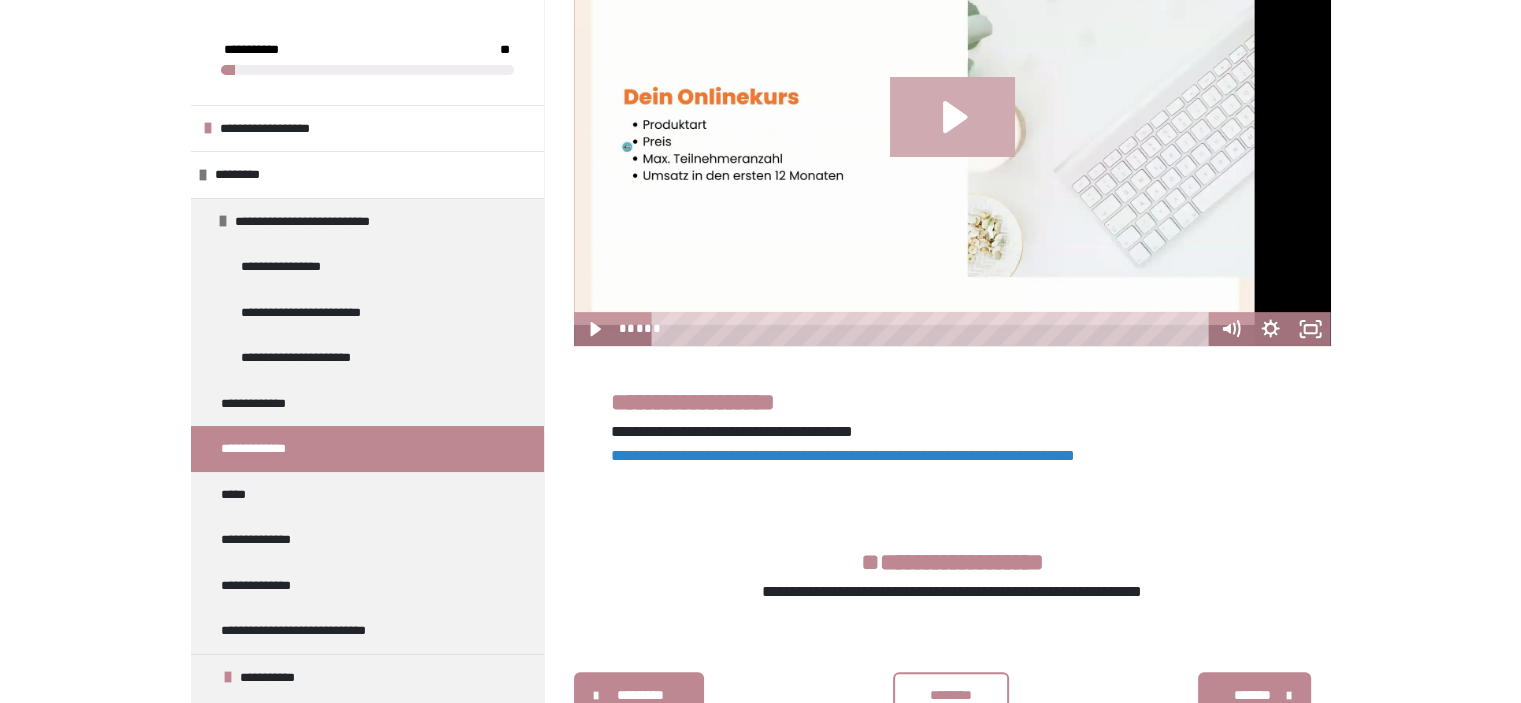 click 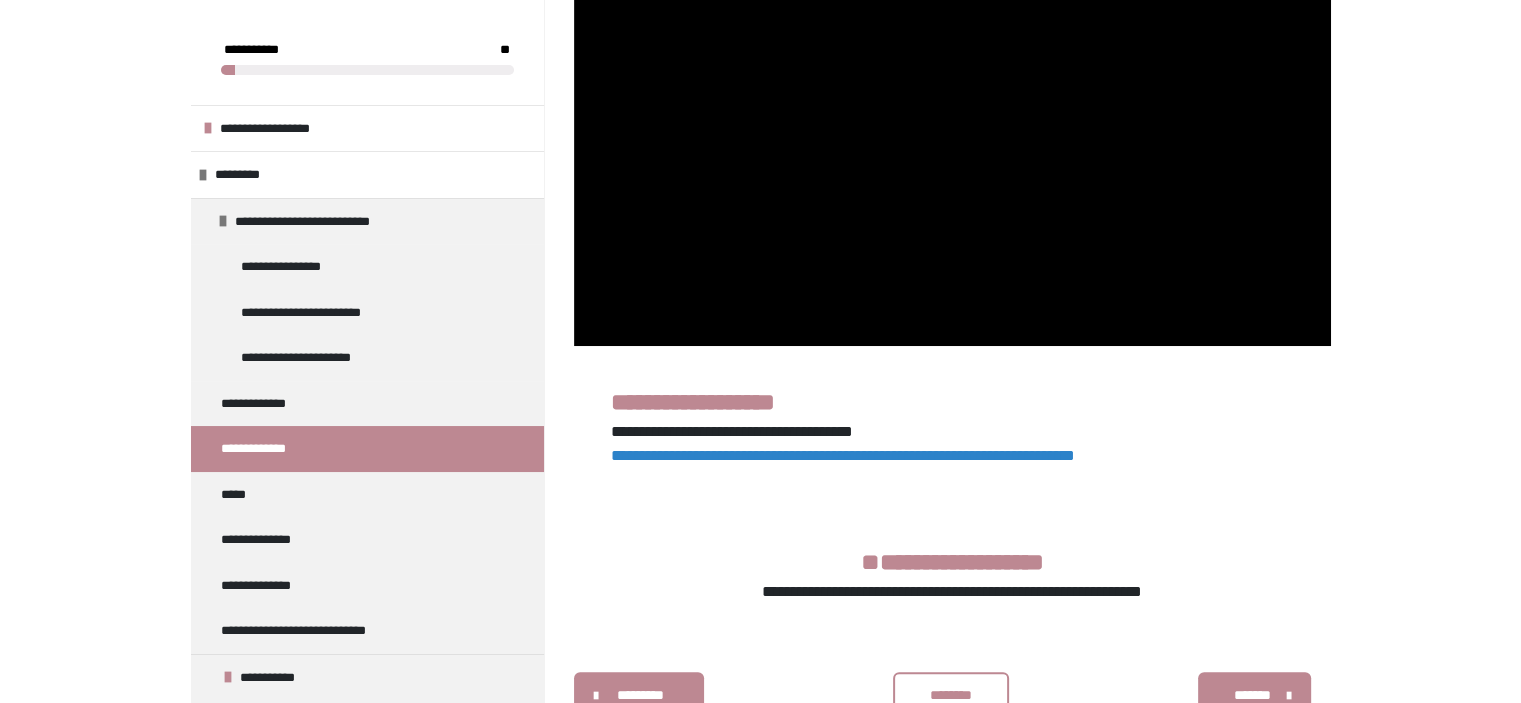 click on "**********" at bounding box center [760, 111] 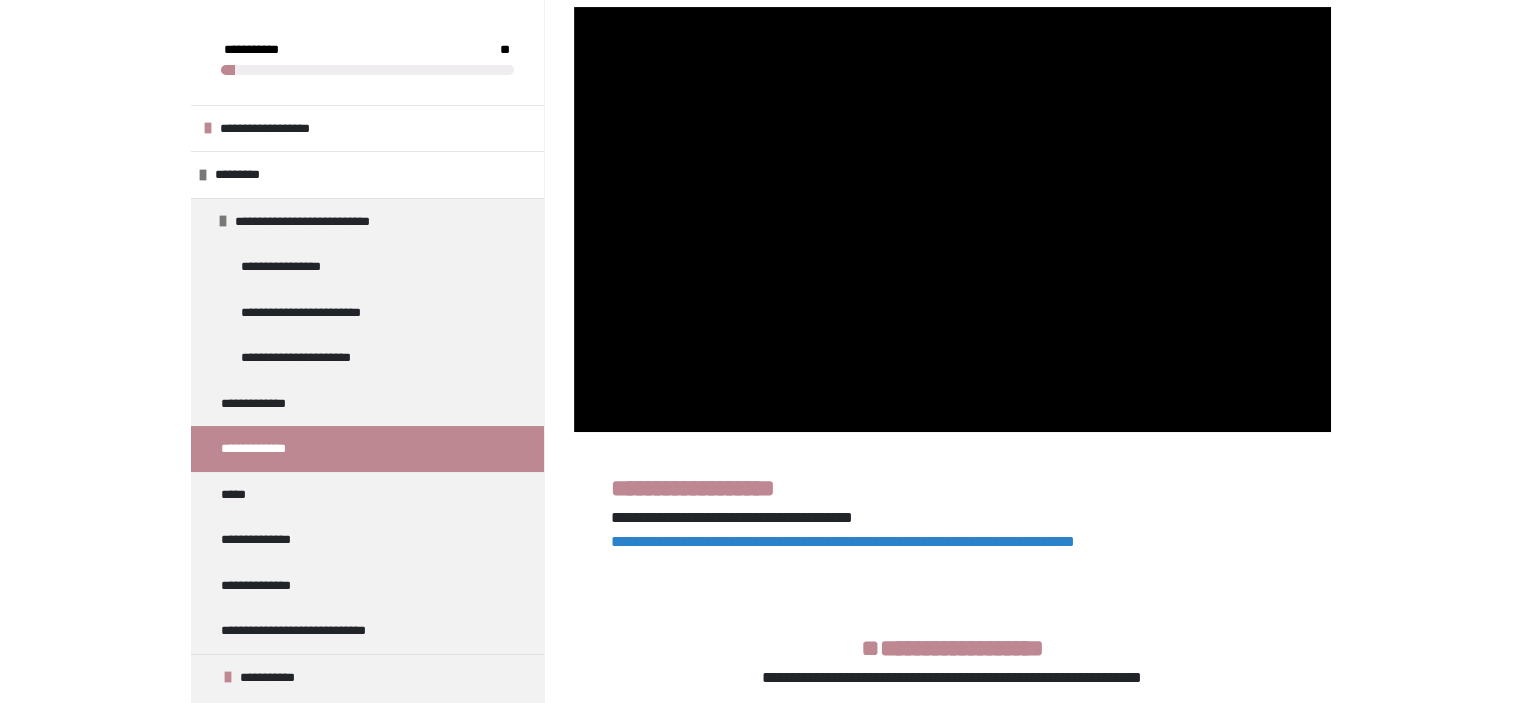 scroll, scrollTop: 544, scrollLeft: 0, axis: vertical 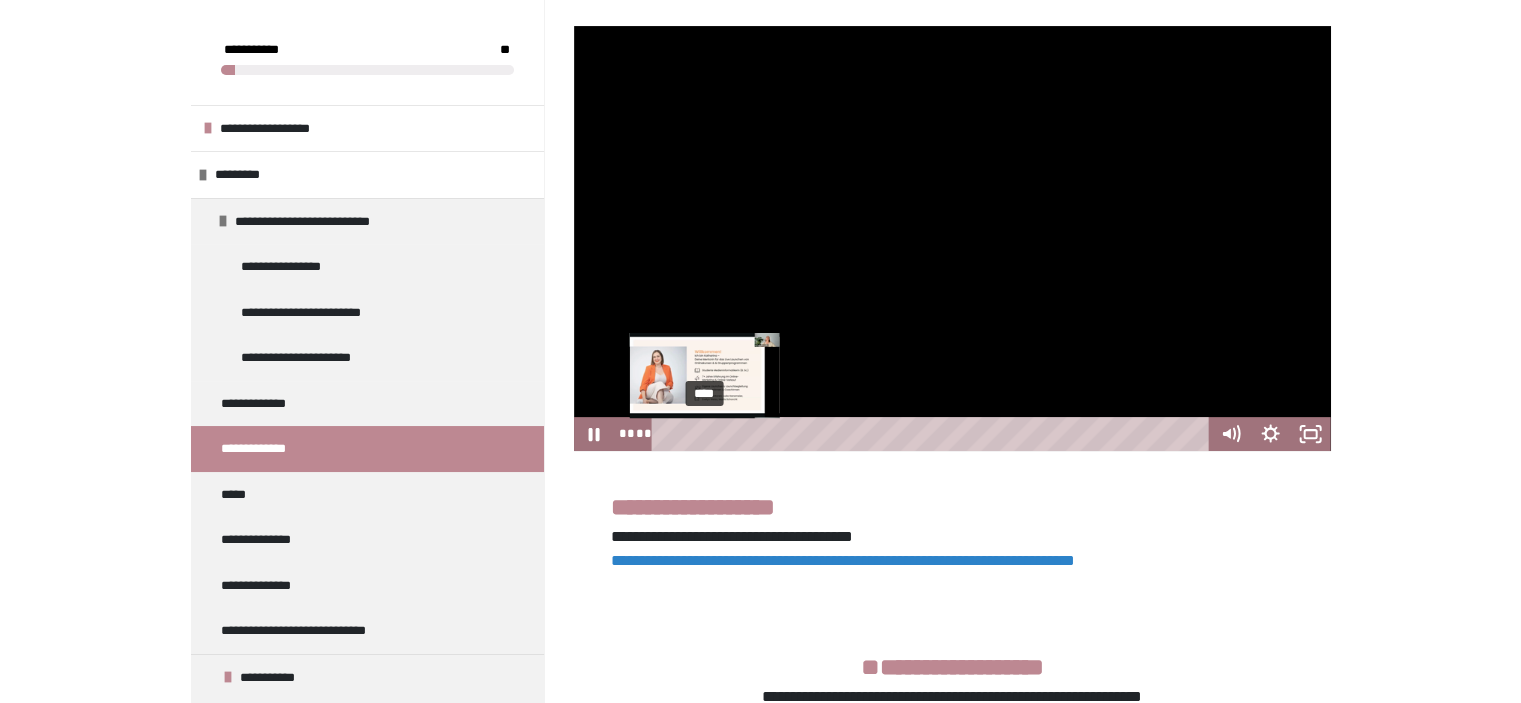 click on "****" at bounding box center (933, 434) 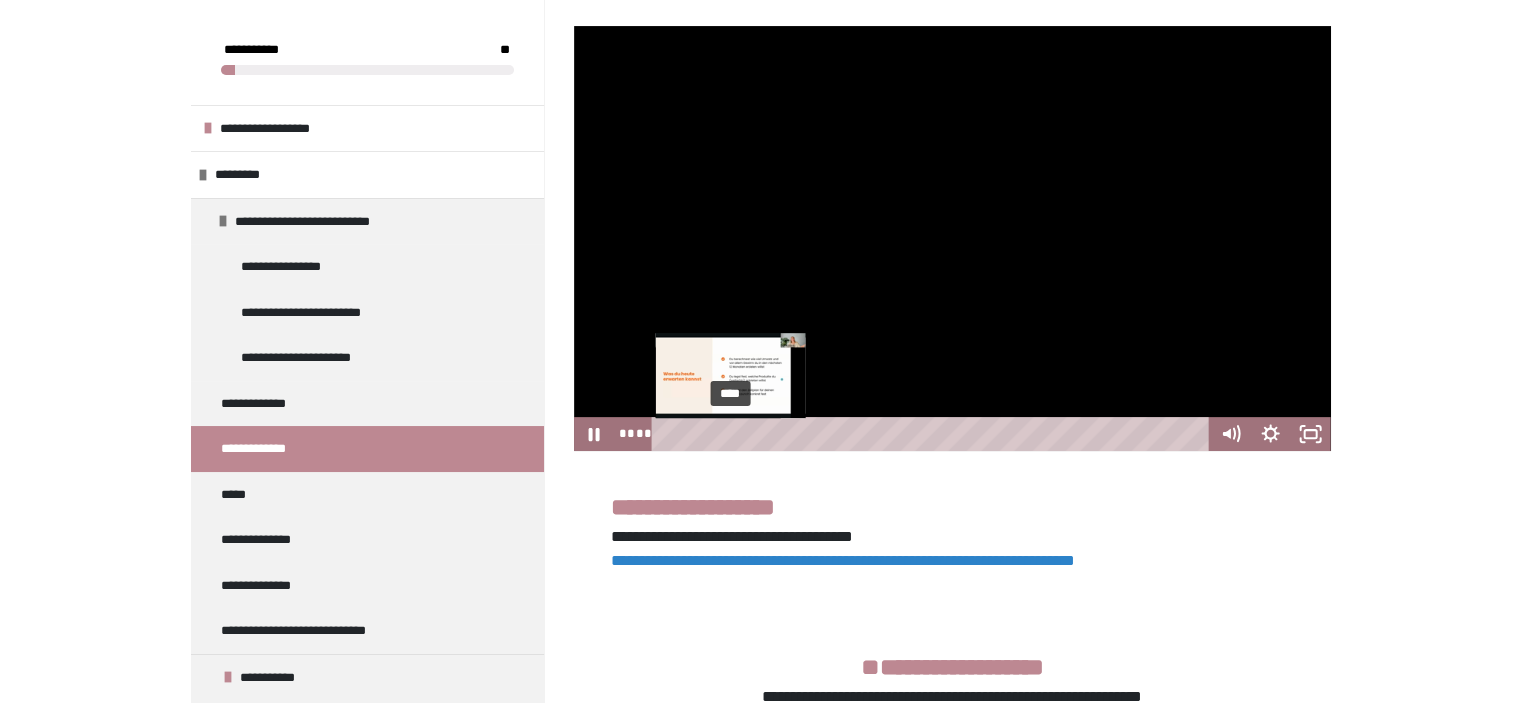 click on "****" at bounding box center [933, 434] 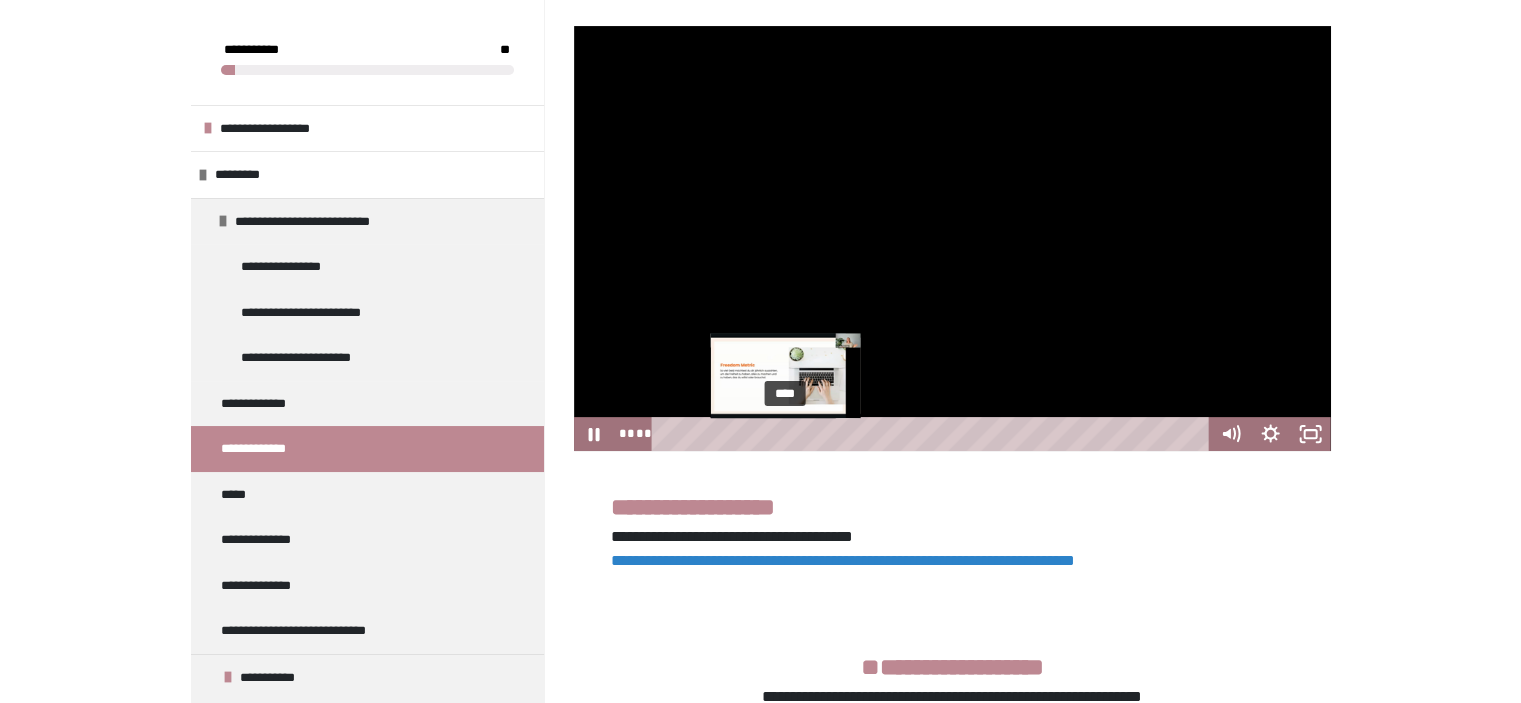 click on "****" at bounding box center [933, 434] 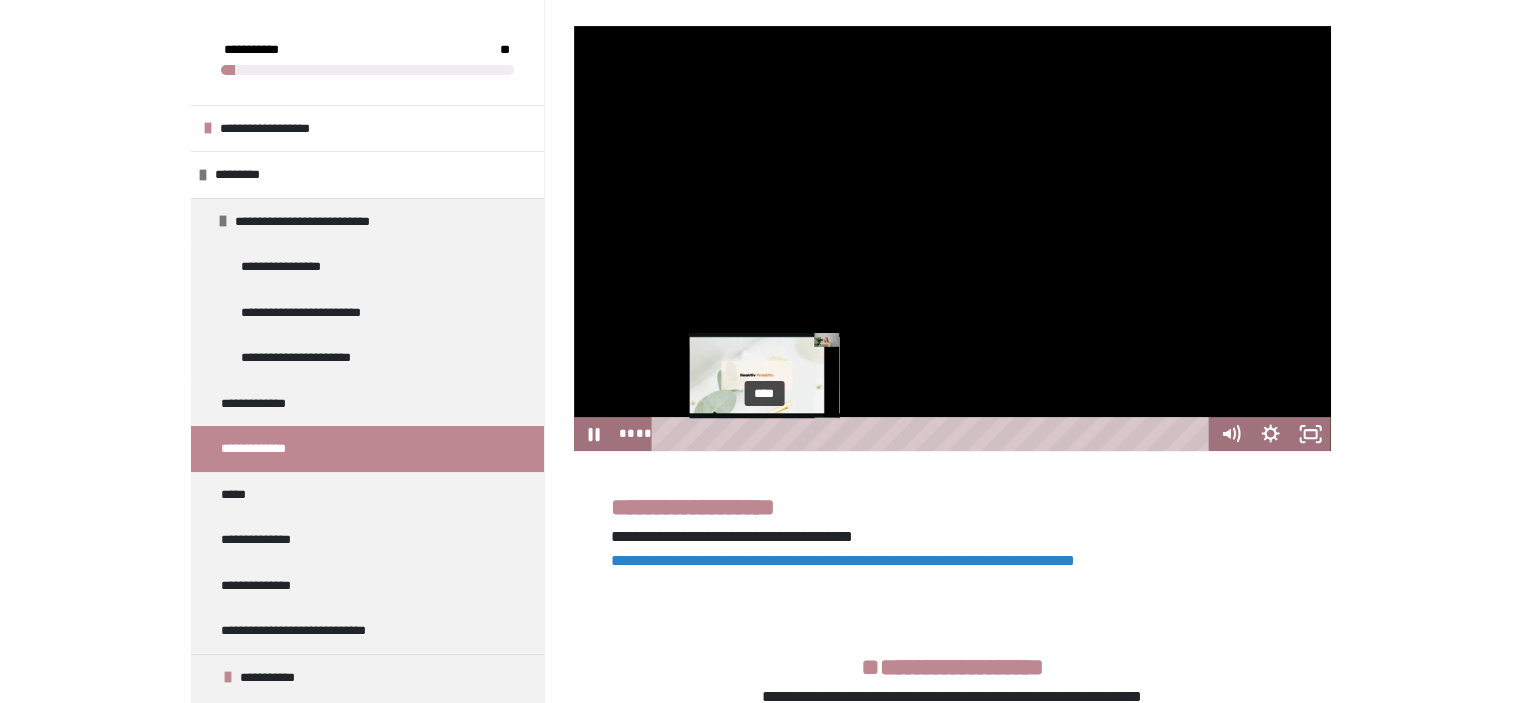 click on "****" at bounding box center (933, 434) 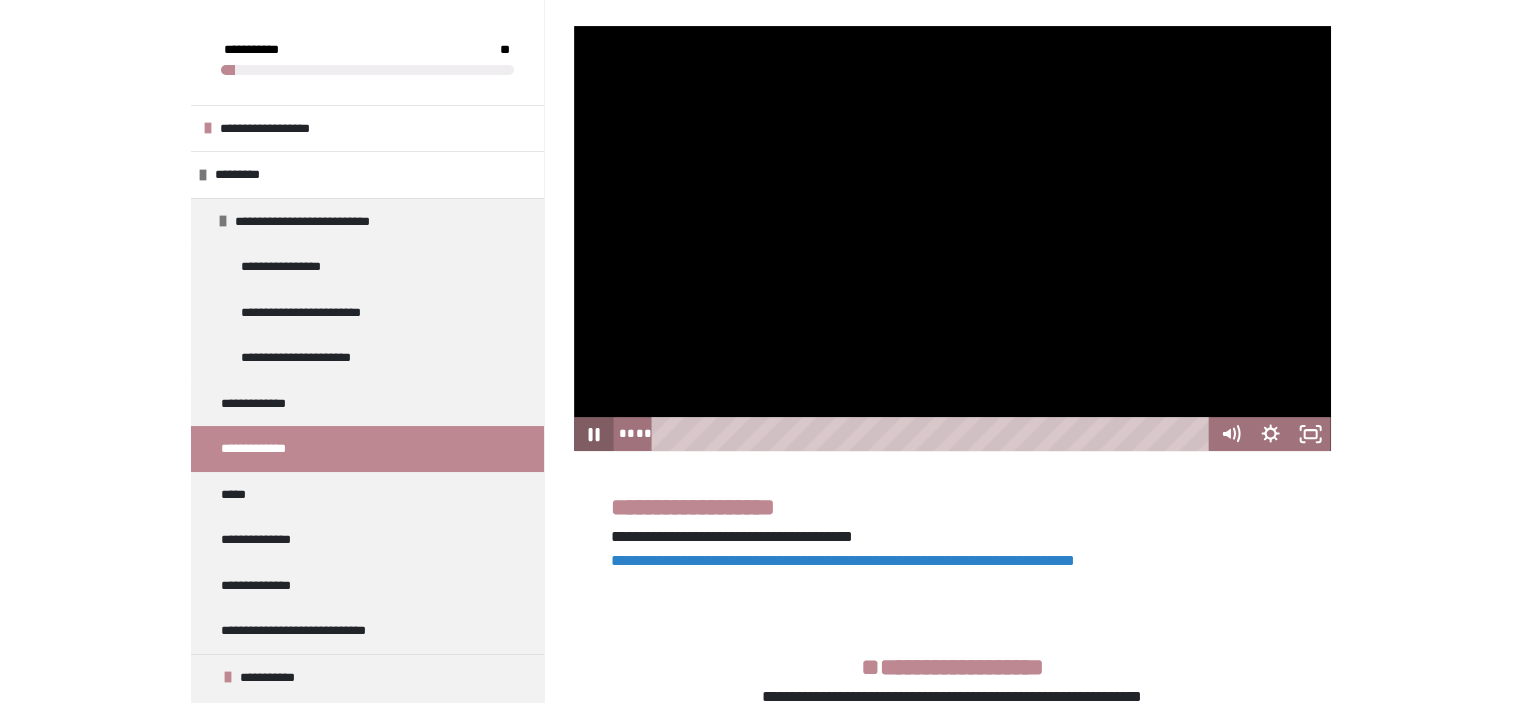 click 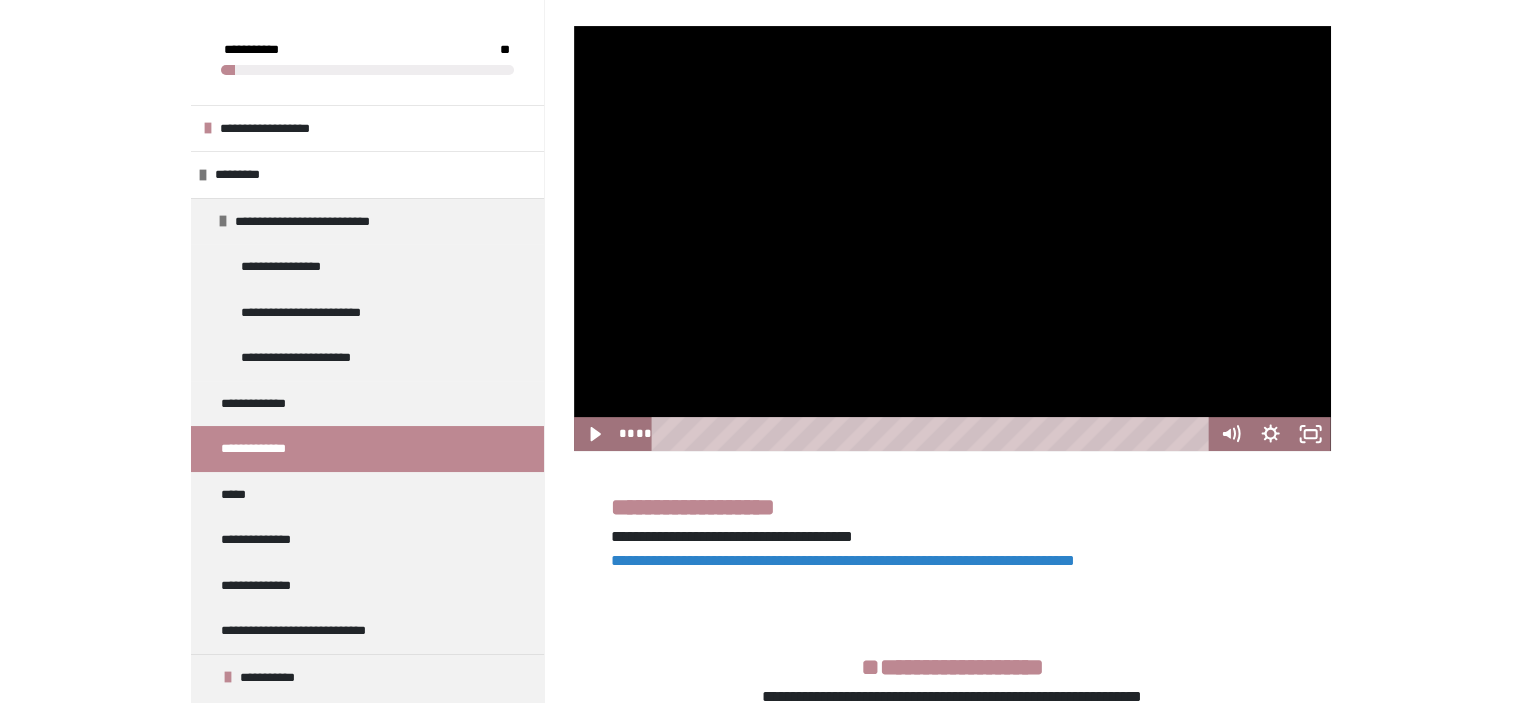 type 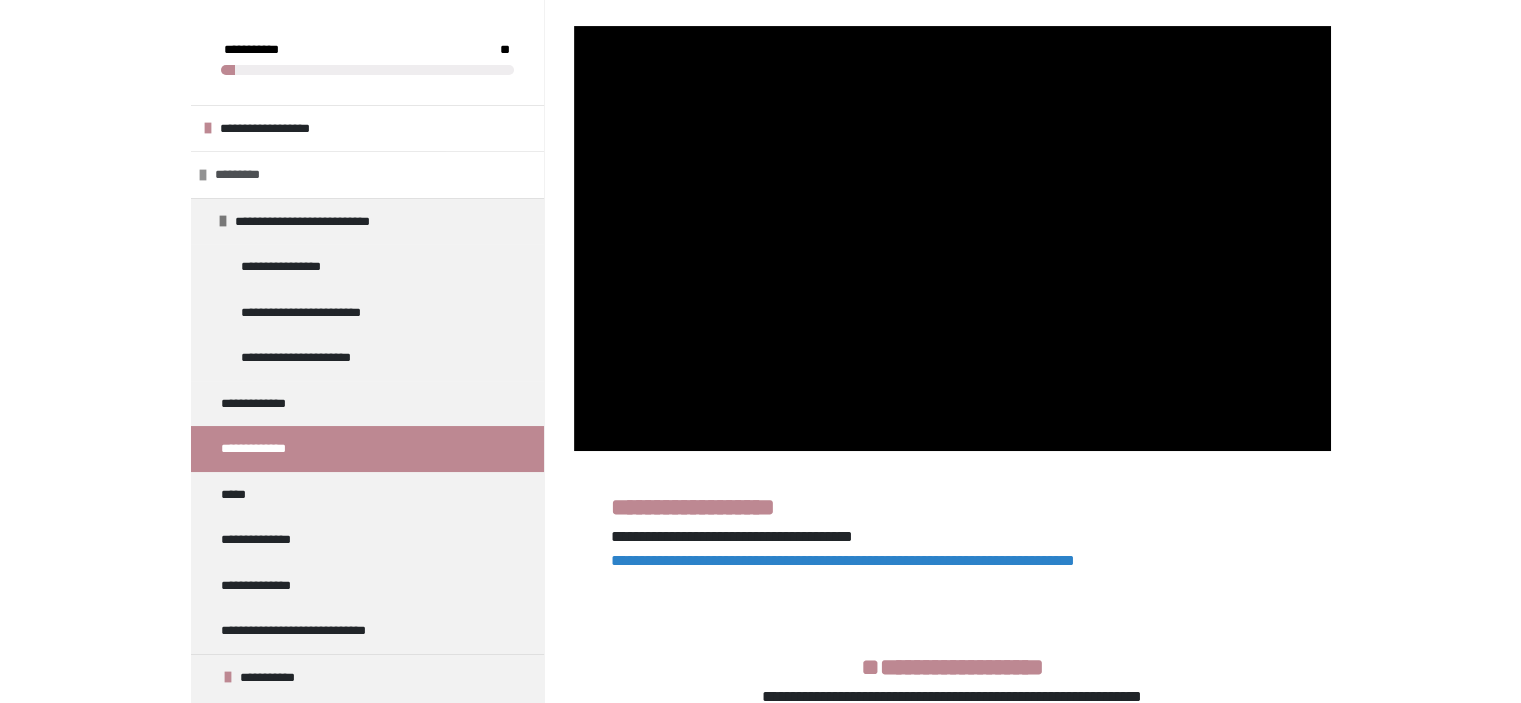 click at bounding box center (594, 434) 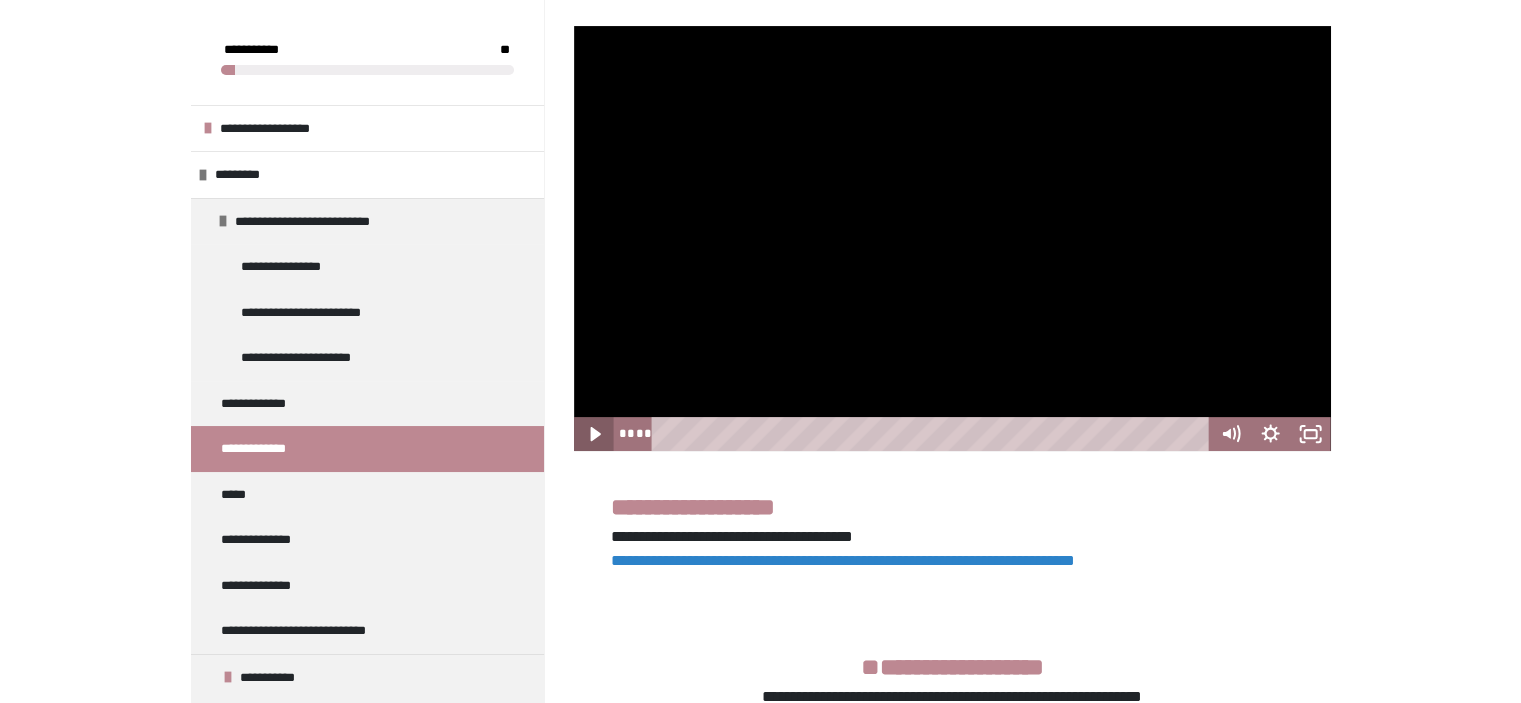 click 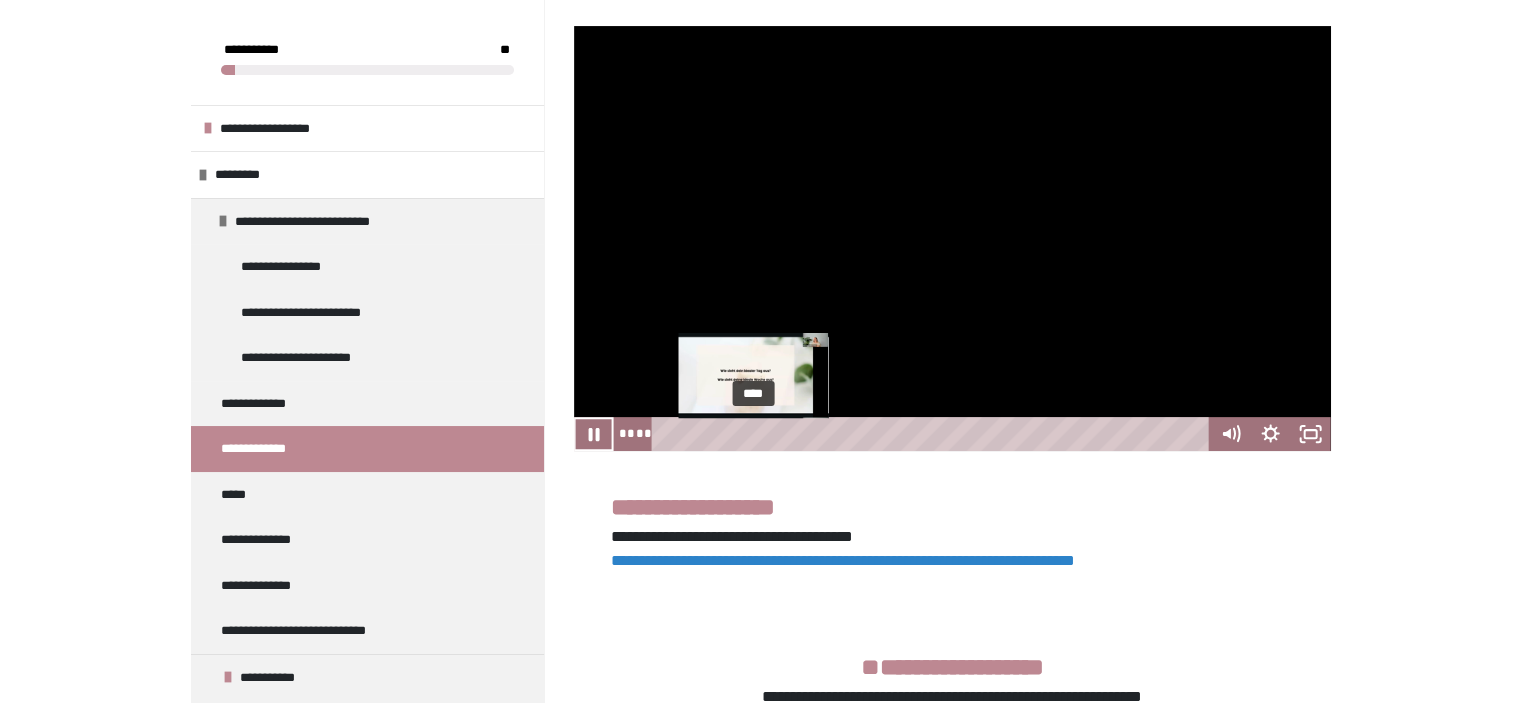 click on "****" at bounding box center (933, 434) 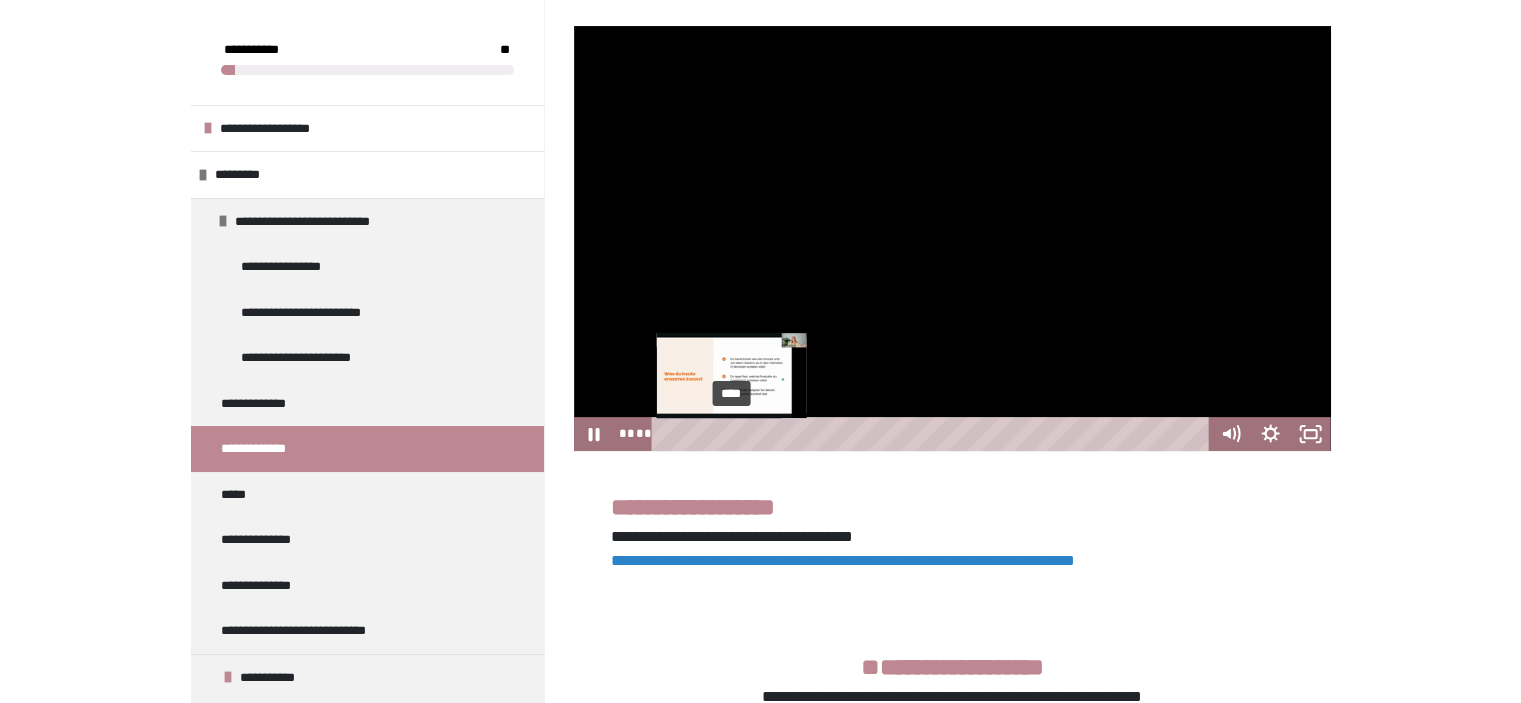 click on "****" at bounding box center [933, 434] 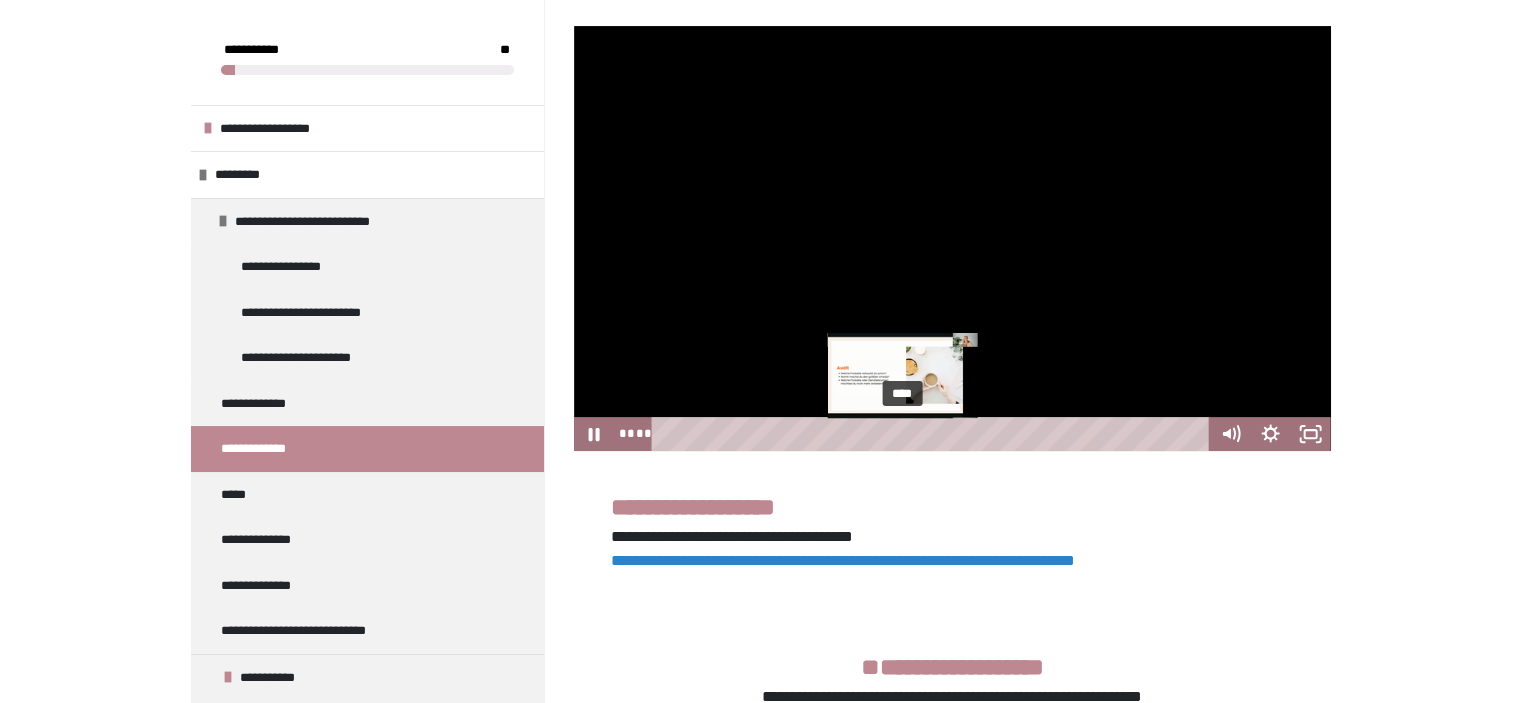 click on "****" at bounding box center [933, 434] 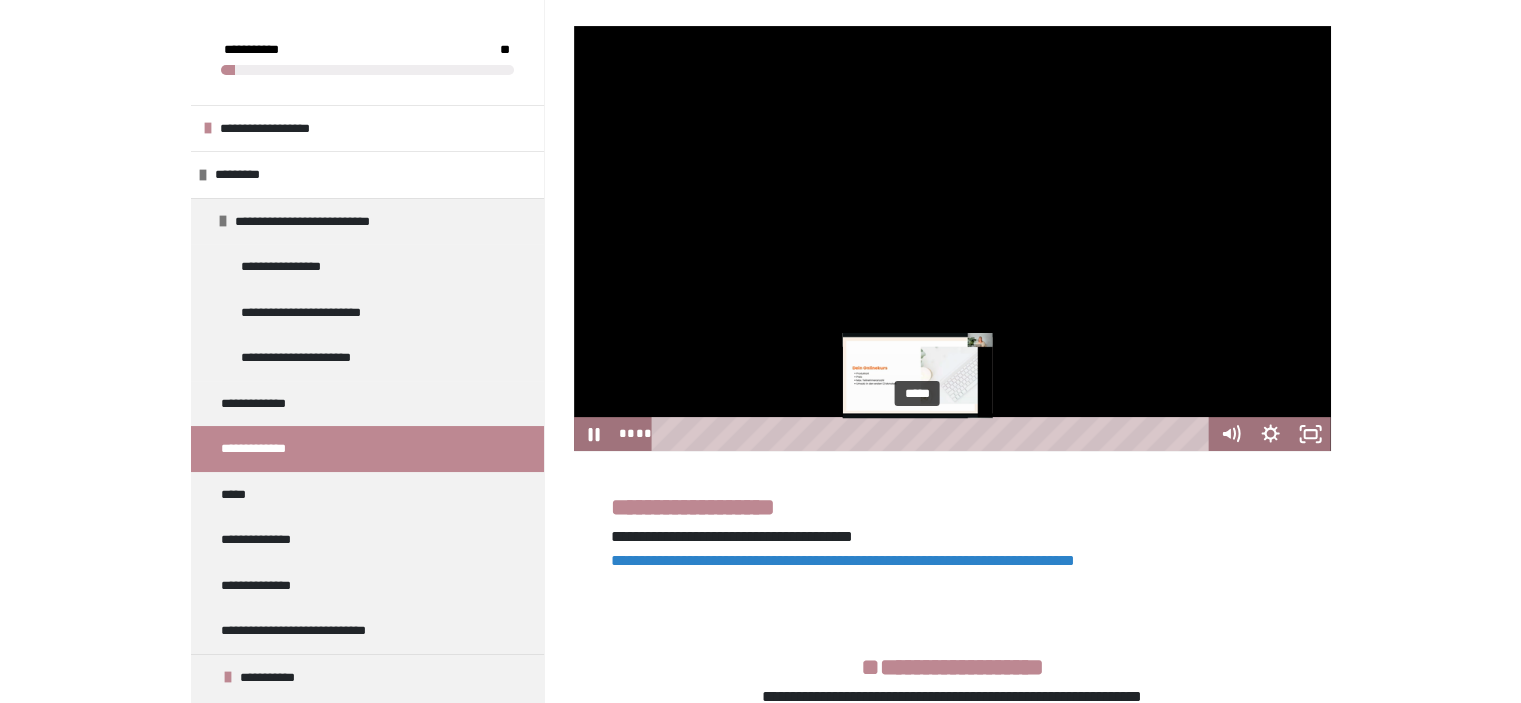 click on "*****" at bounding box center [933, 434] 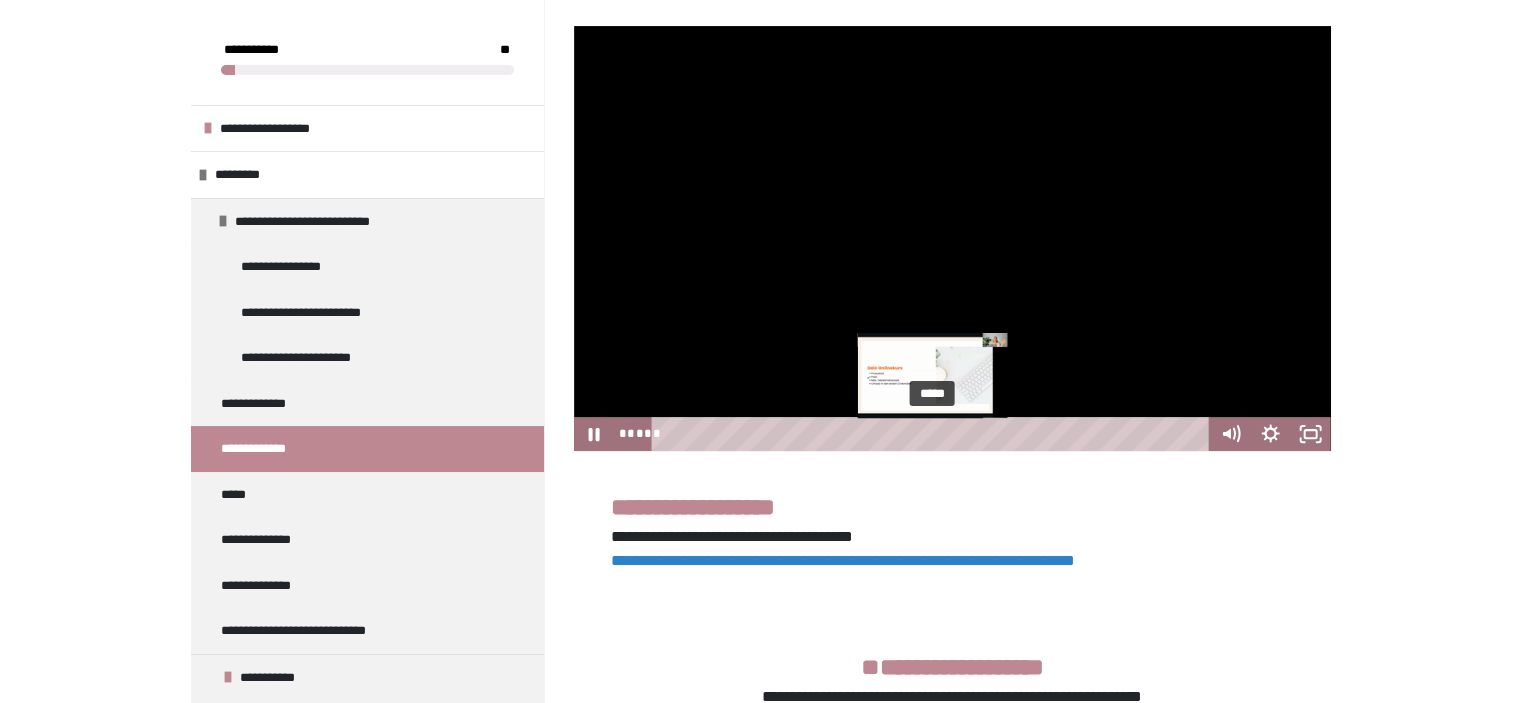 click on "*****" at bounding box center (933, 434) 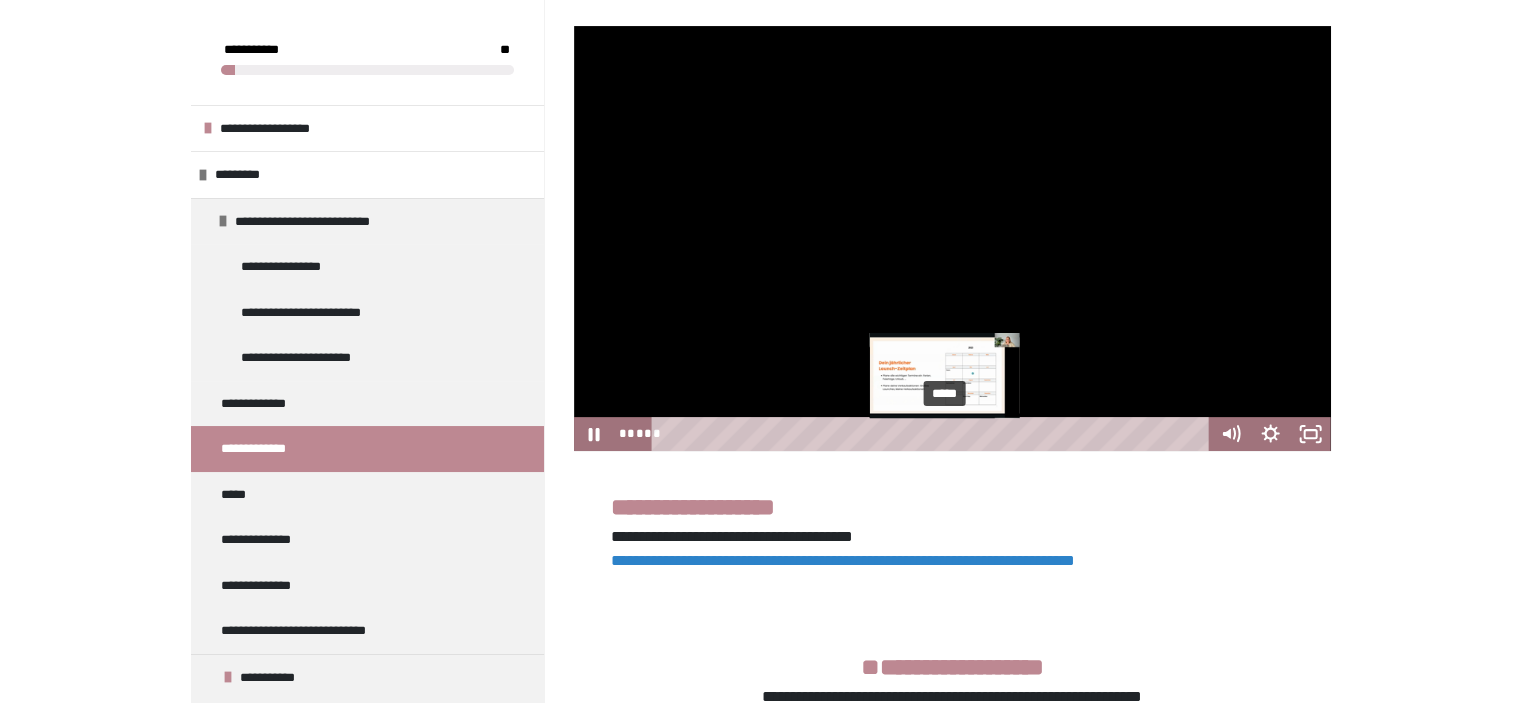 click on "*****" at bounding box center (933, 434) 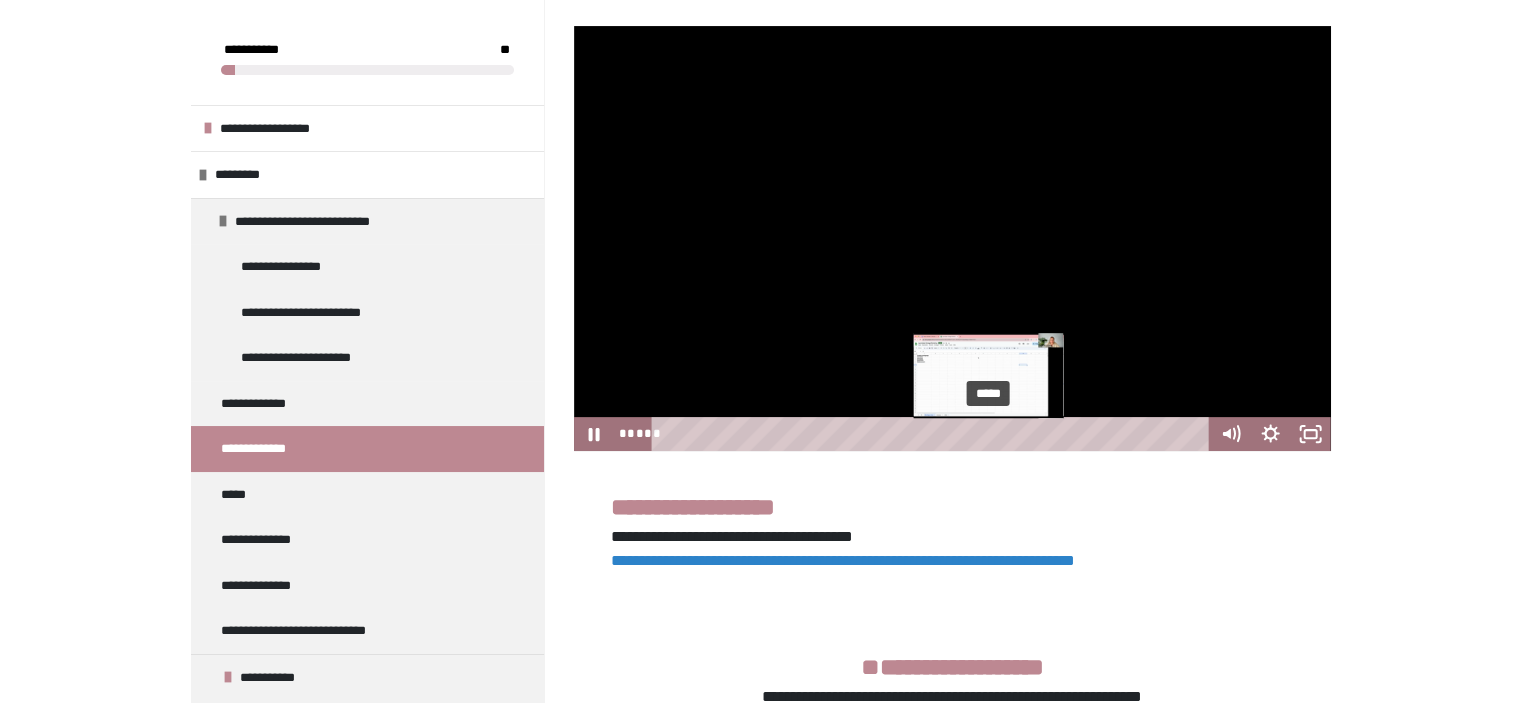 click on "*****" at bounding box center (933, 434) 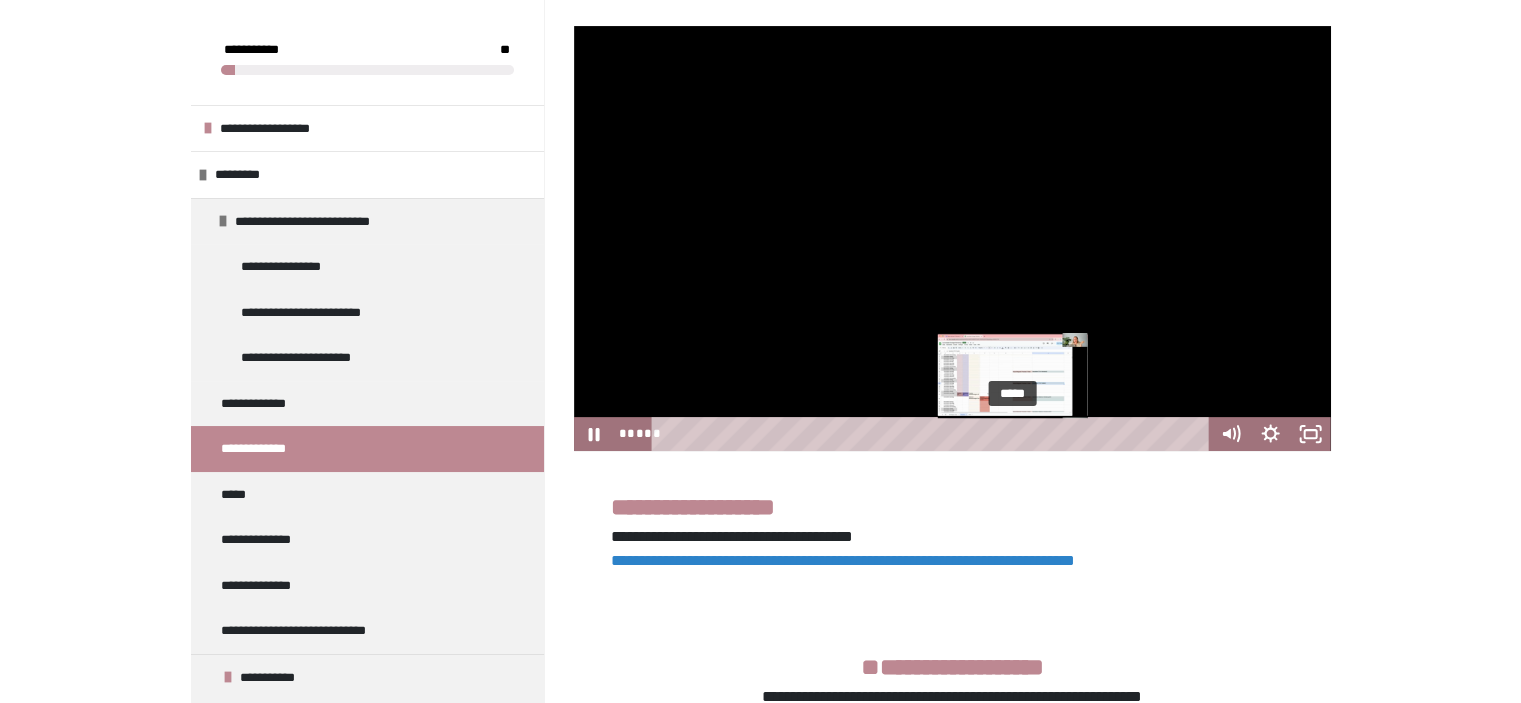 click on "*****" at bounding box center (933, 434) 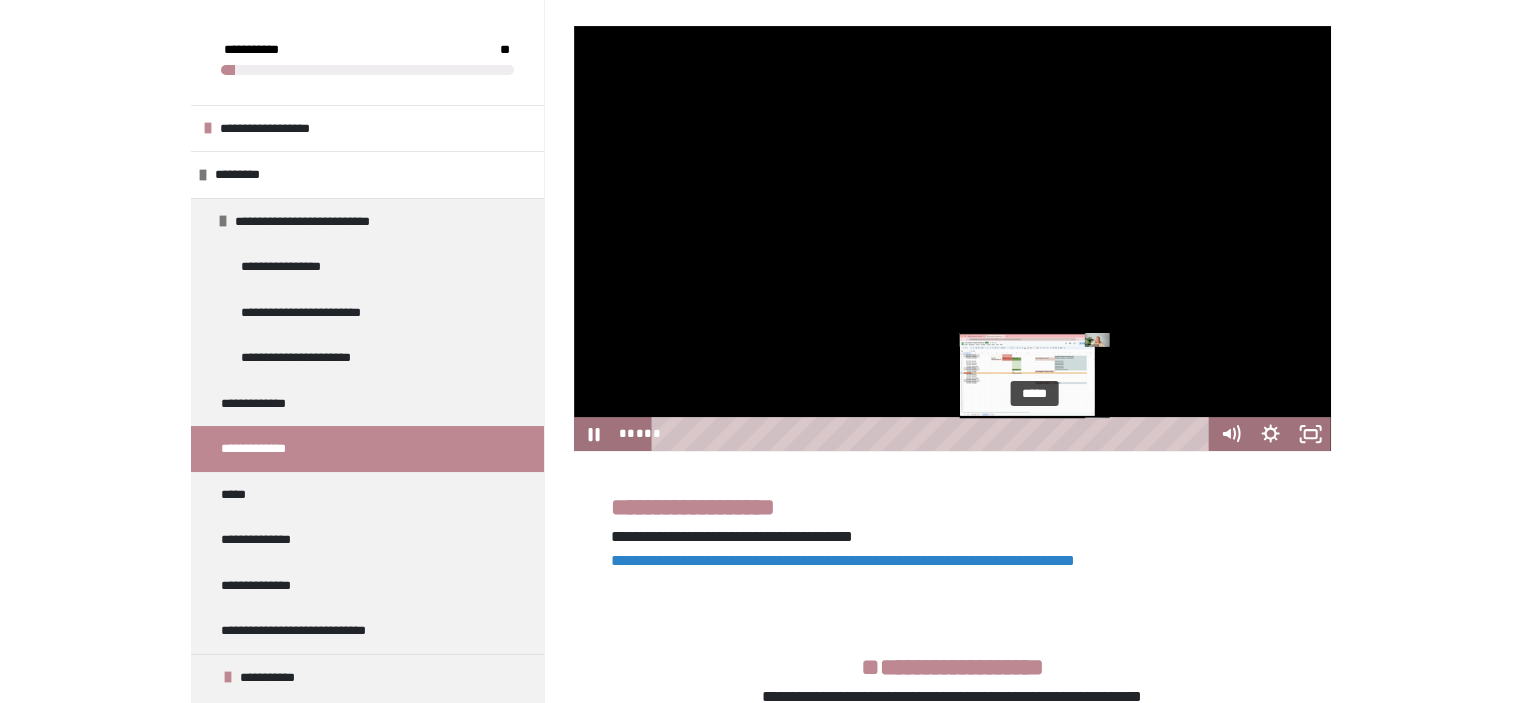 click on "*****" at bounding box center (933, 434) 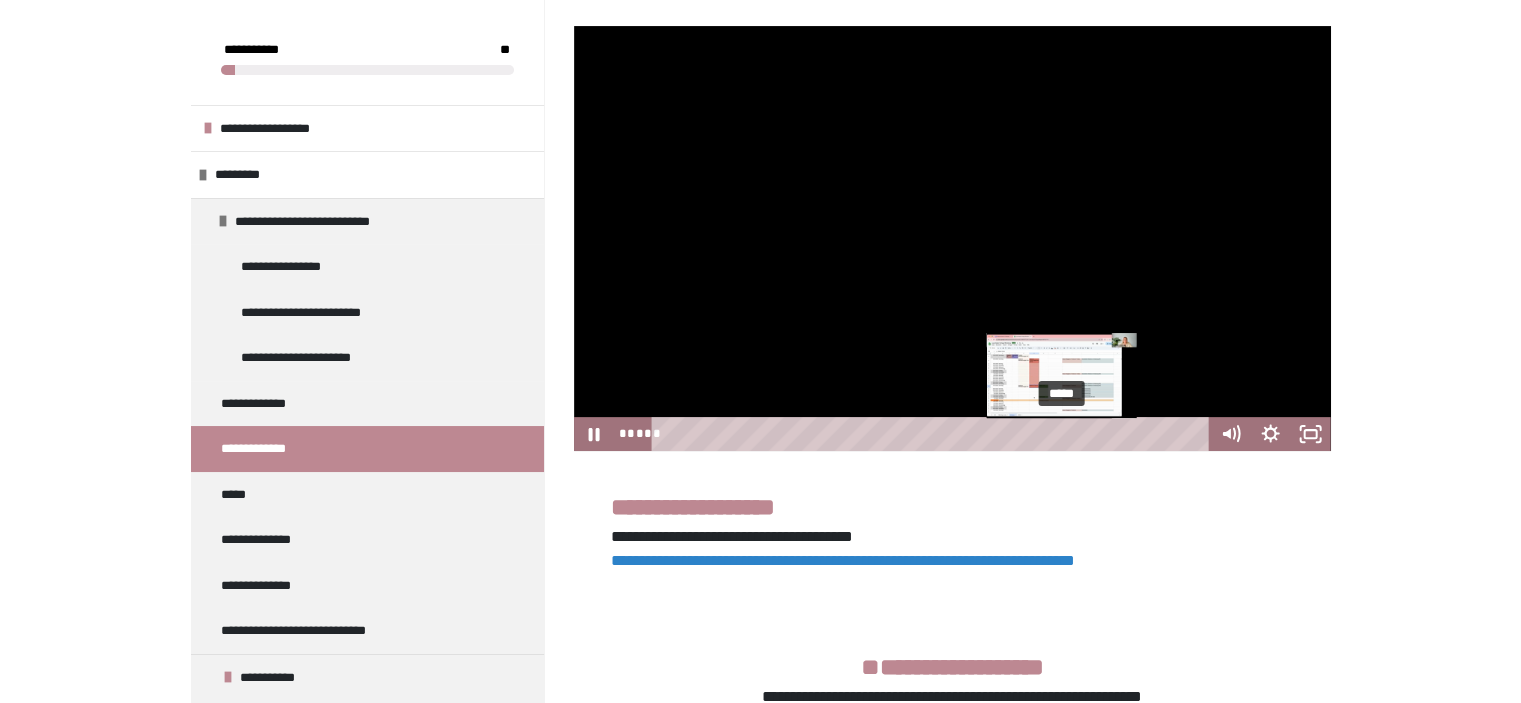 click on "*****" at bounding box center [933, 434] 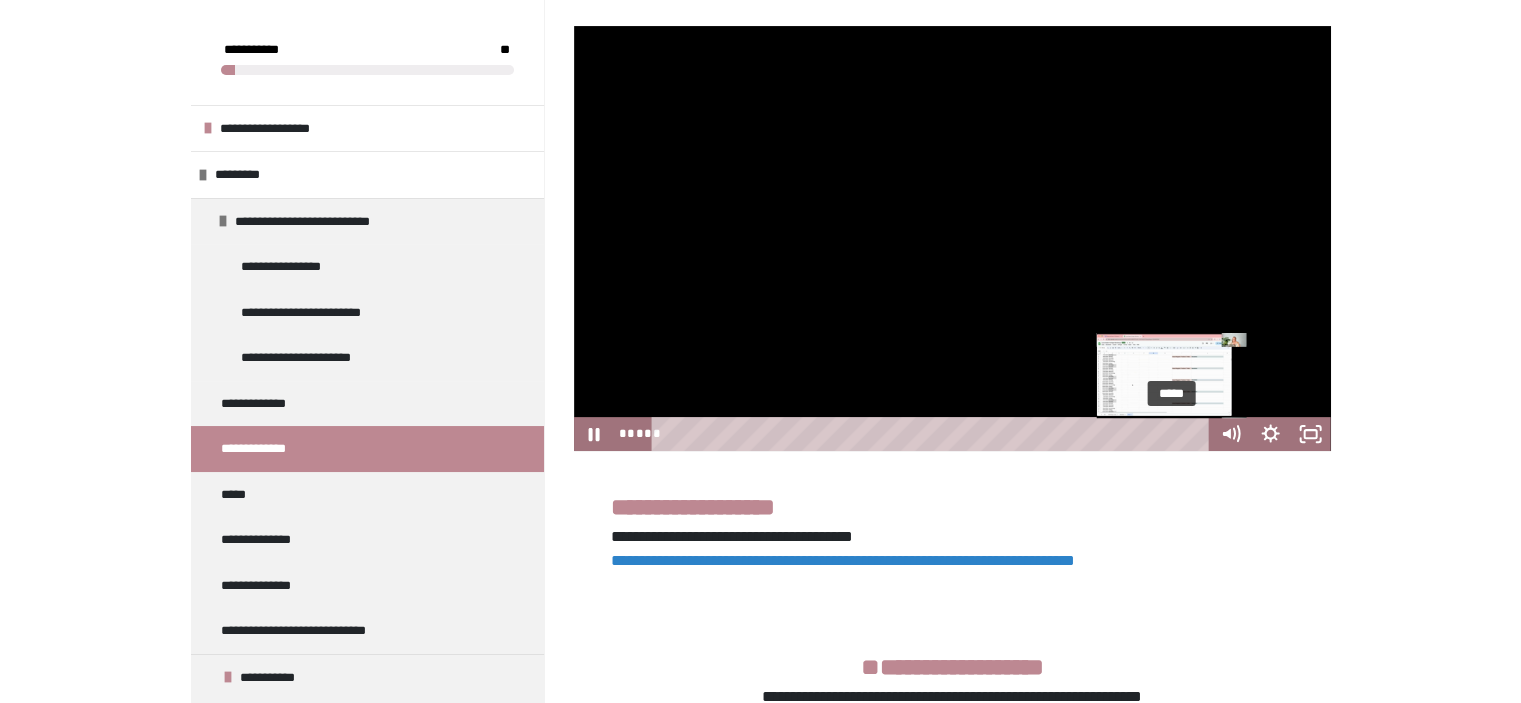 click on "*****" at bounding box center [933, 434] 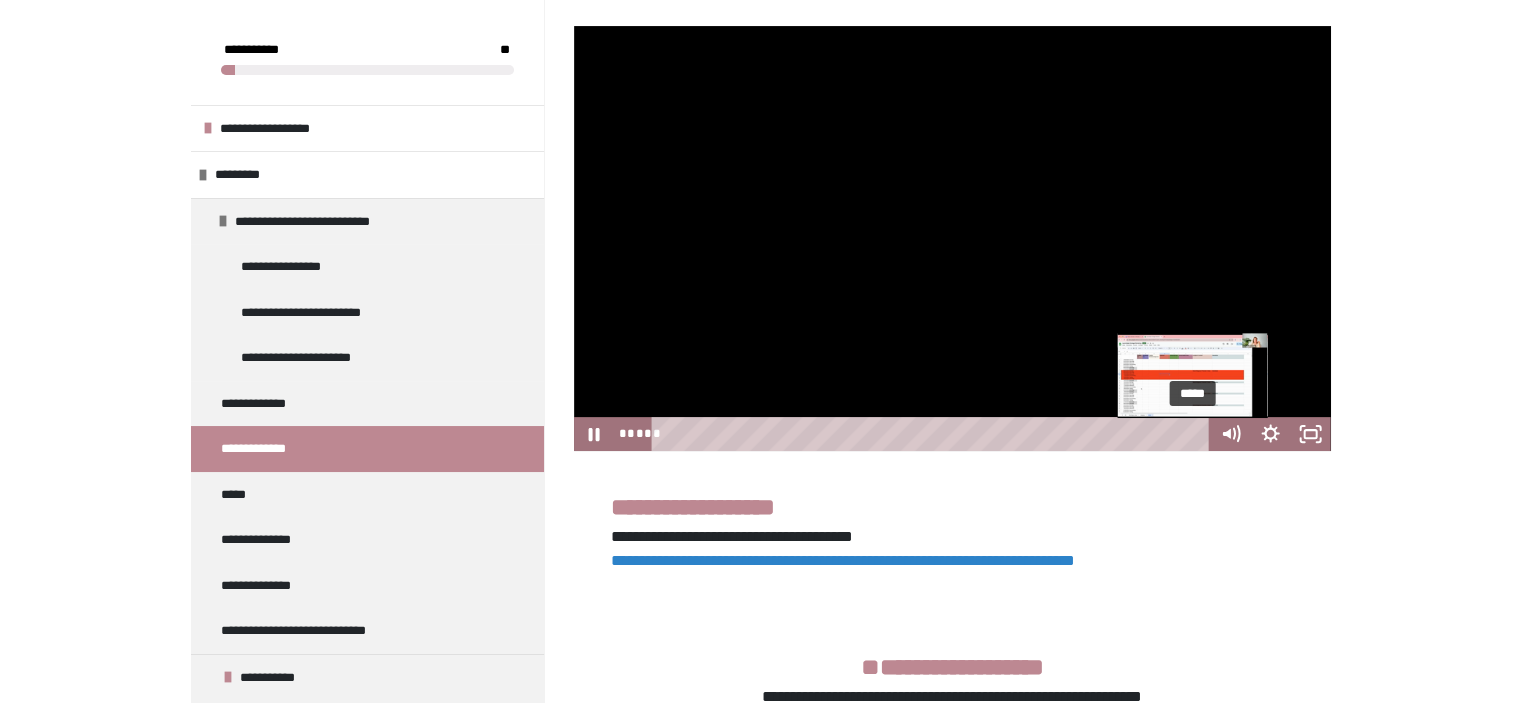 click on "*****" at bounding box center [933, 434] 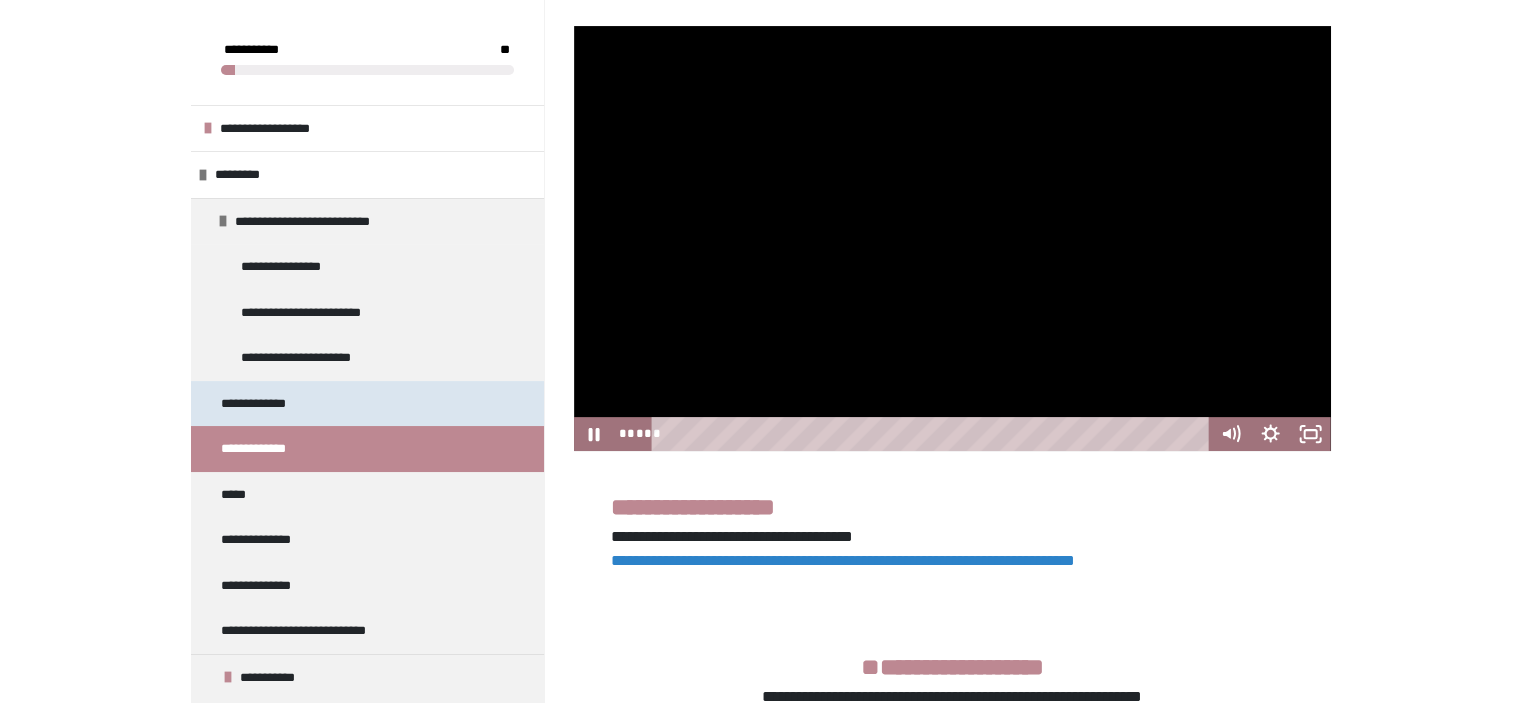 click on "**********" at bounding box center (270, 404) 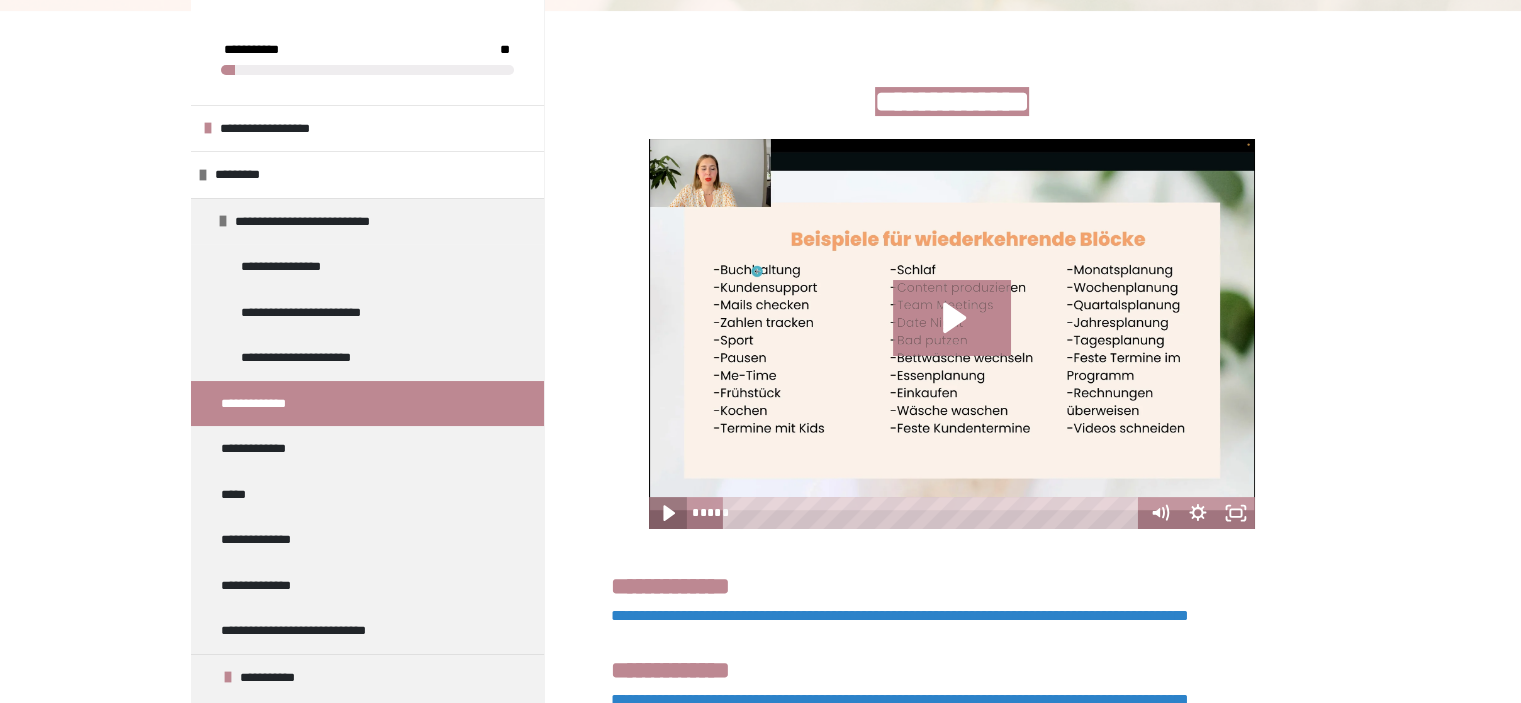 click 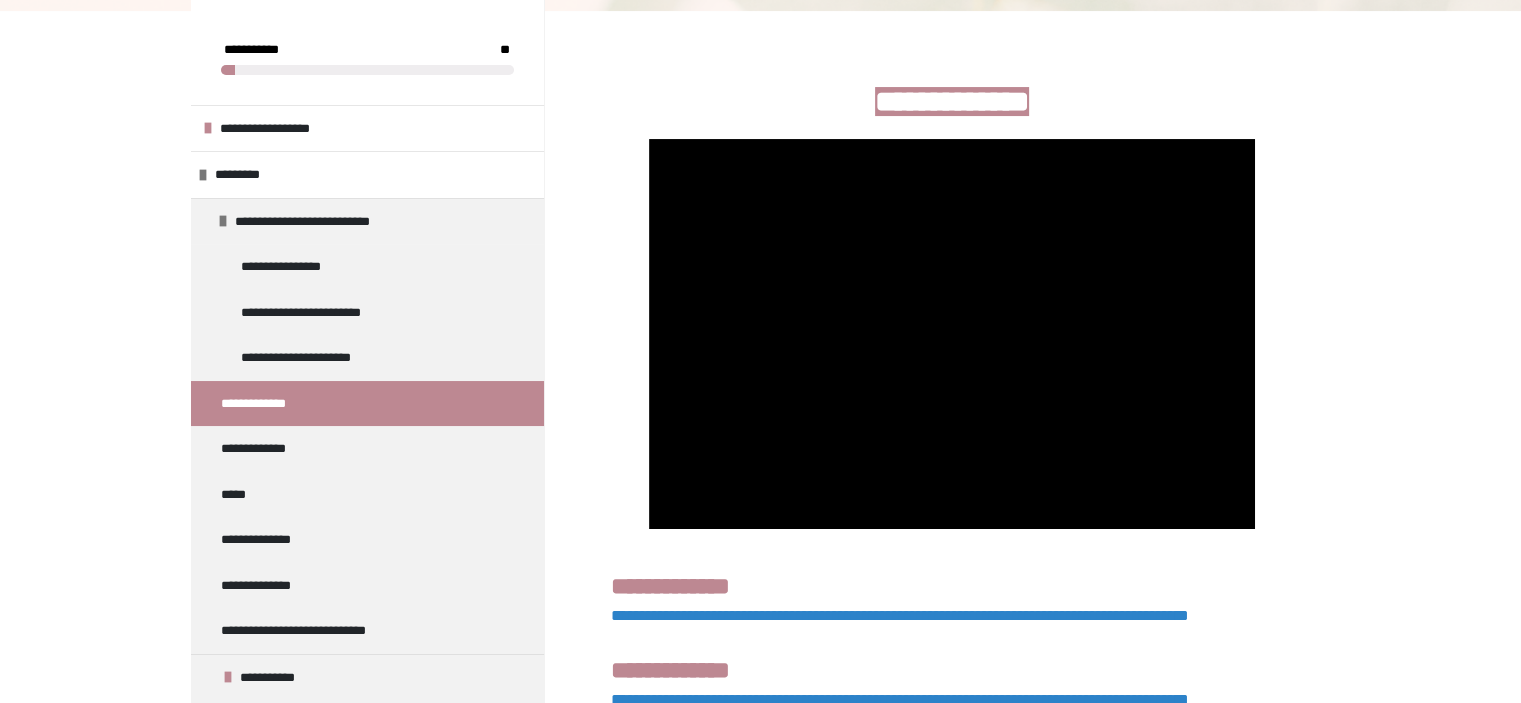 click on "**********" at bounding box center [900, 615] 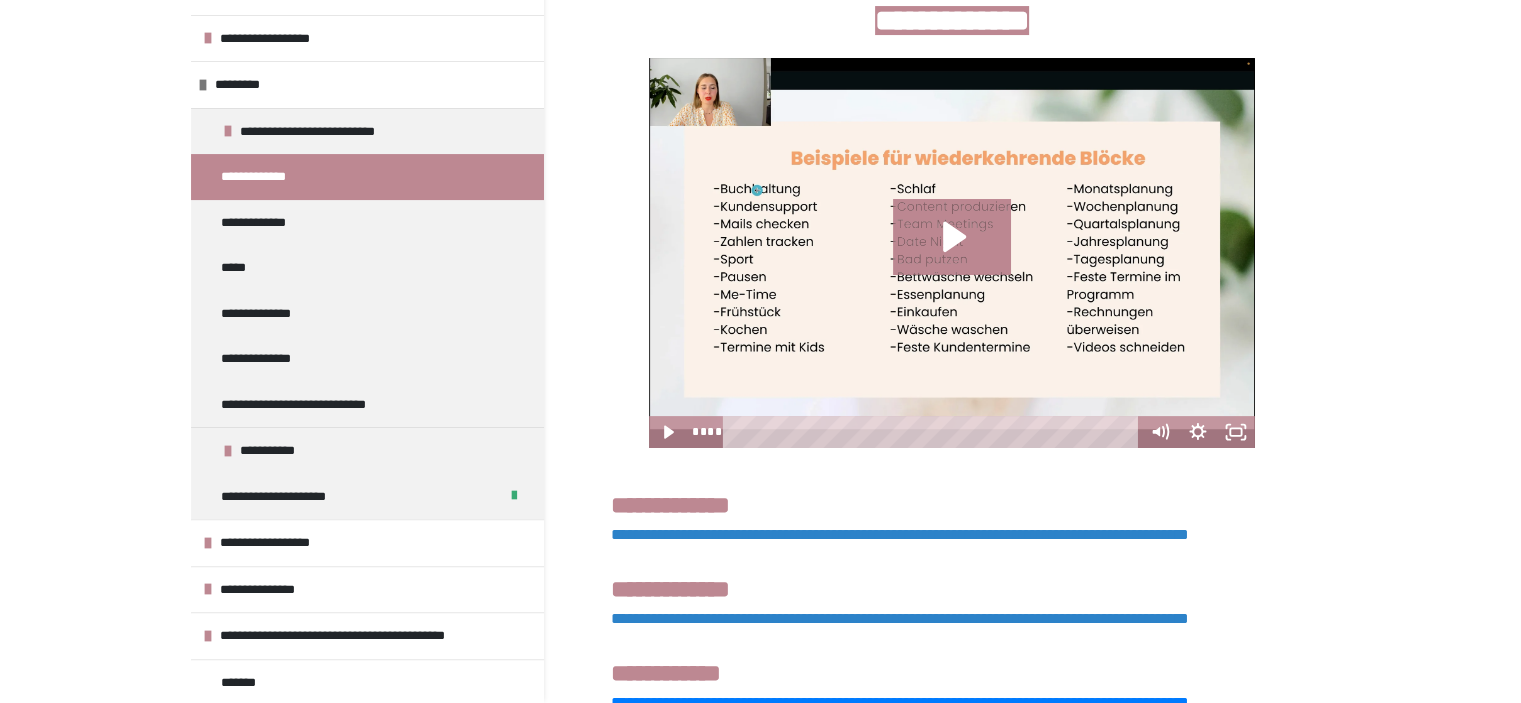 scroll, scrollTop: 441, scrollLeft: 0, axis: vertical 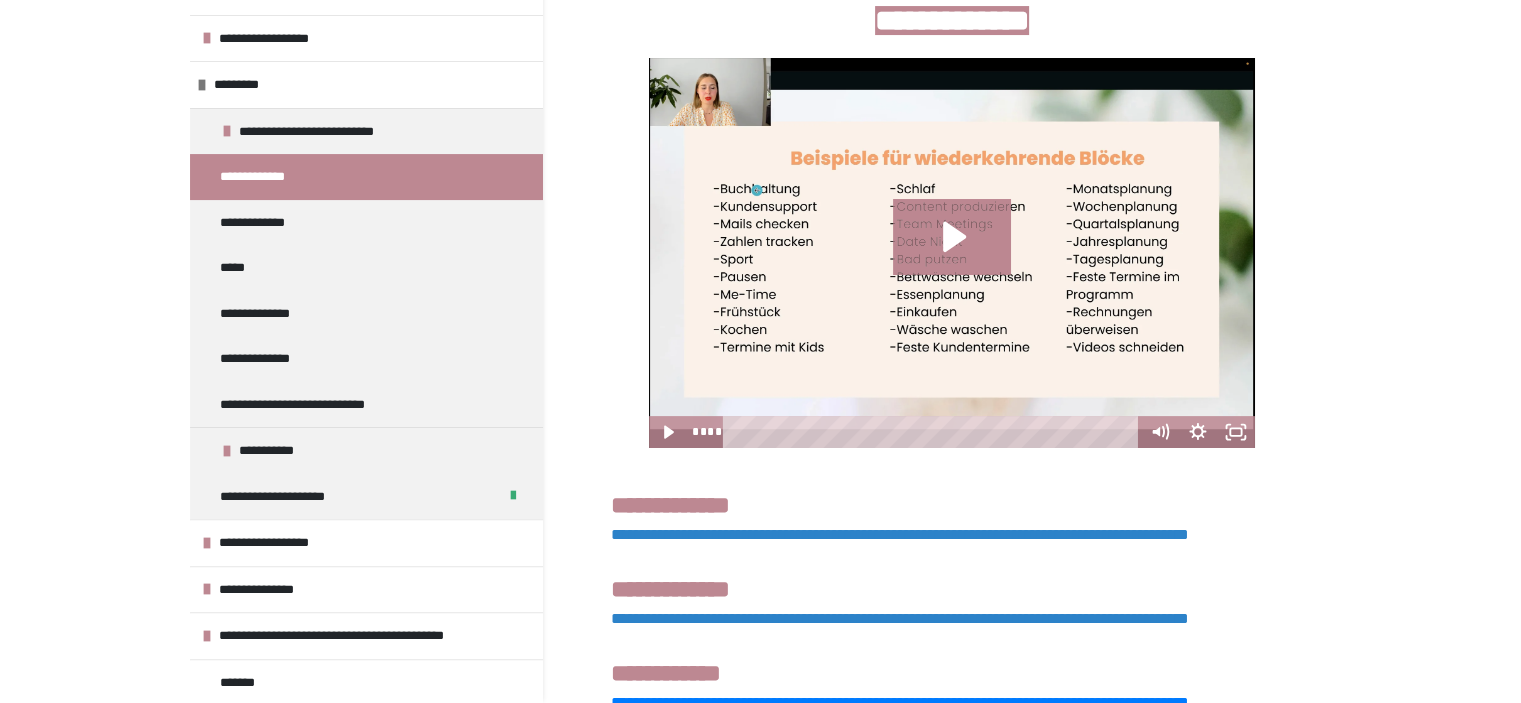 click on "**********" at bounding box center (900, 618) 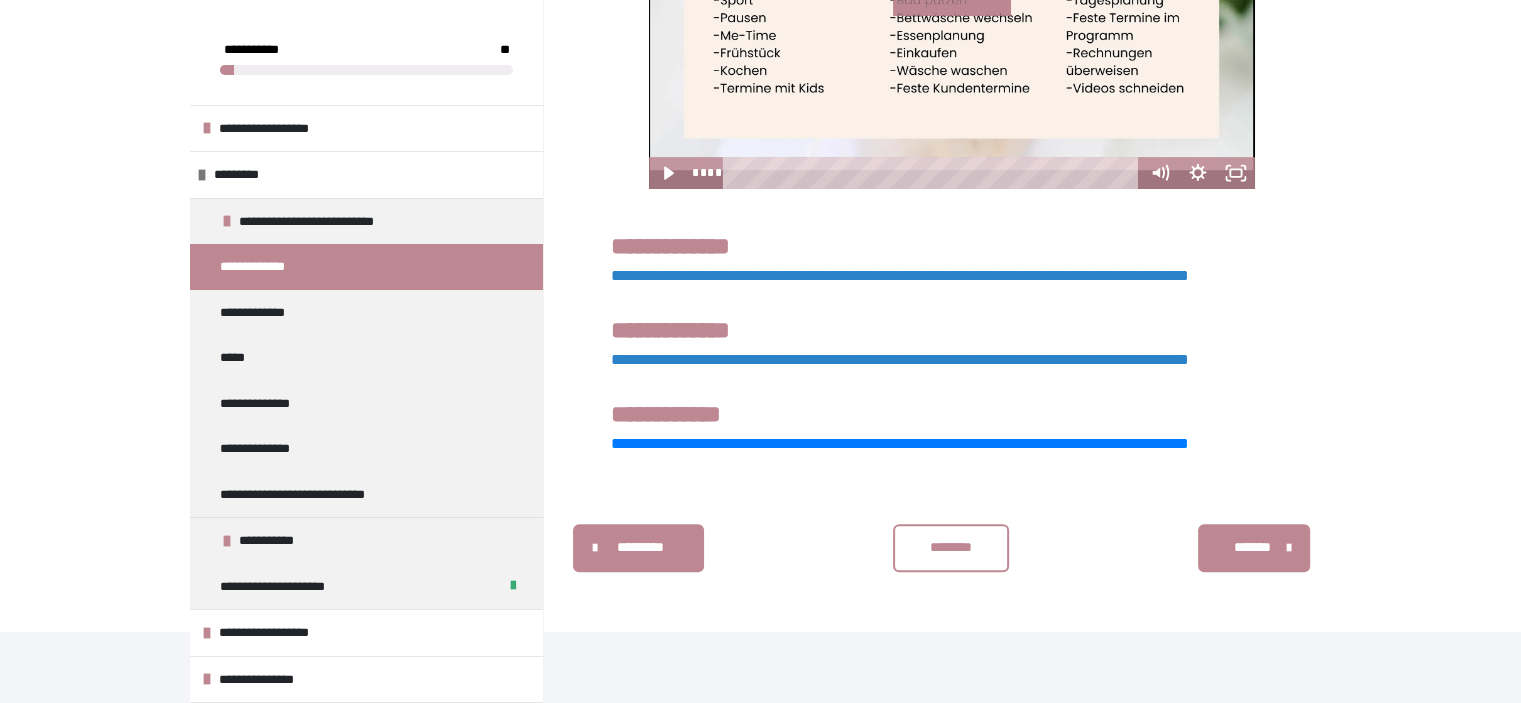 scroll, scrollTop: 700, scrollLeft: 0, axis: vertical 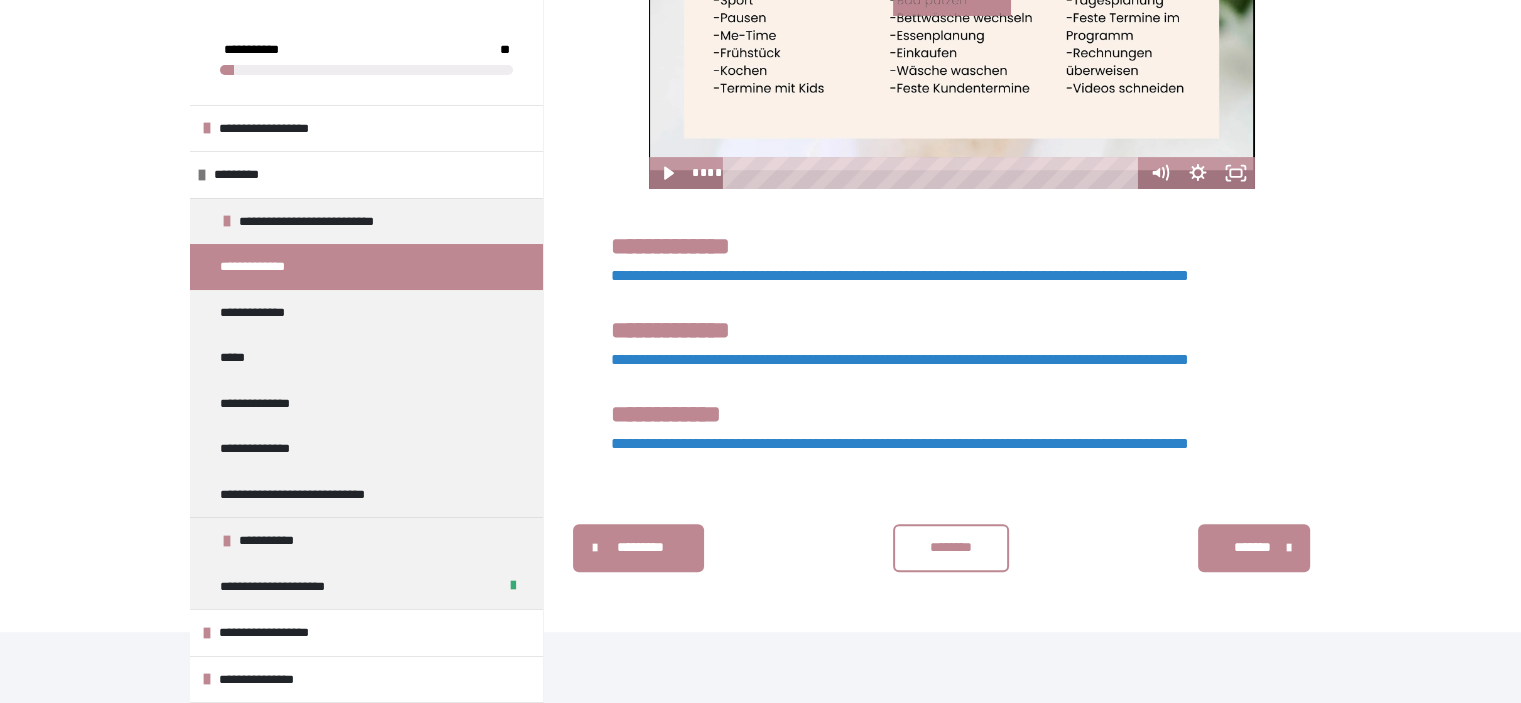 click on "**********" at bounding box center [900, 443] 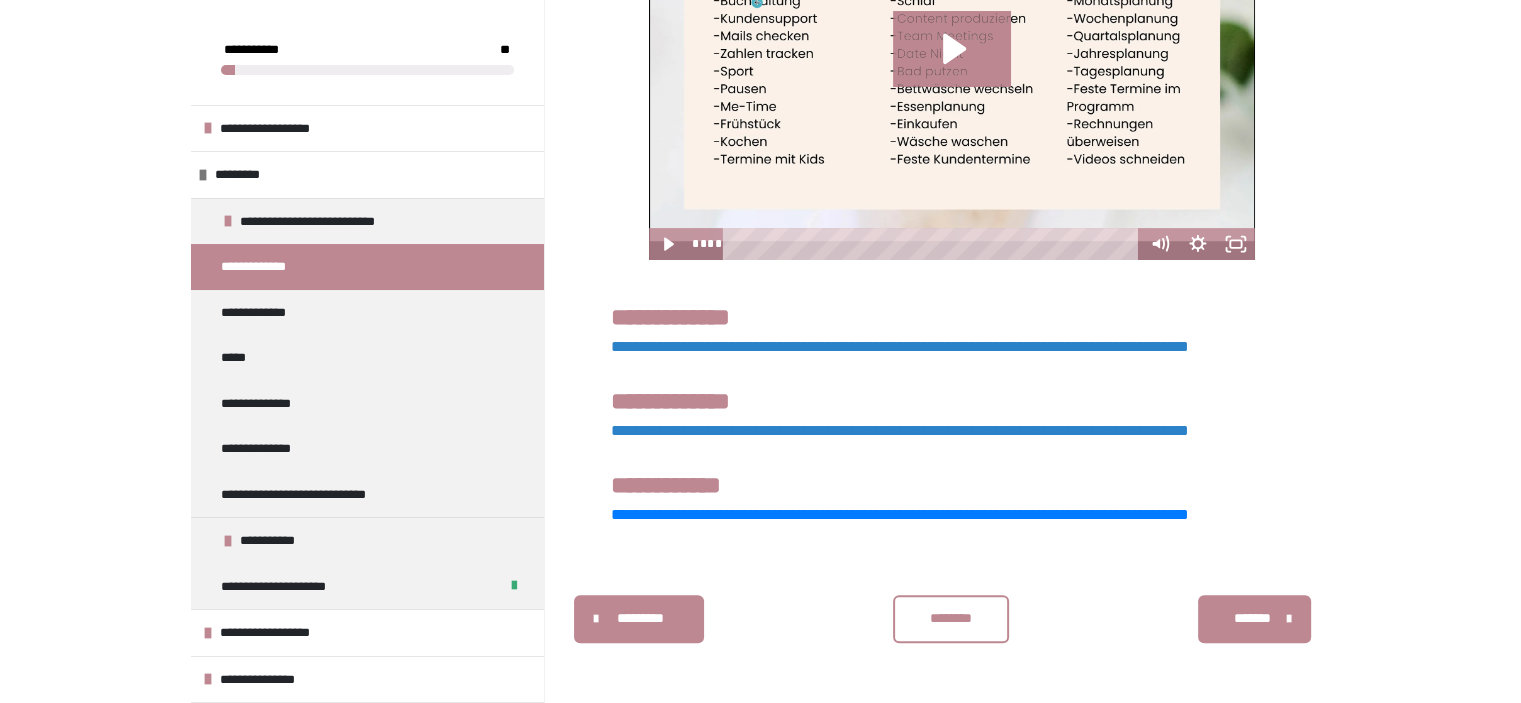 scroll, scrollTop: 700, scrollLeft: 0, axis: vertical 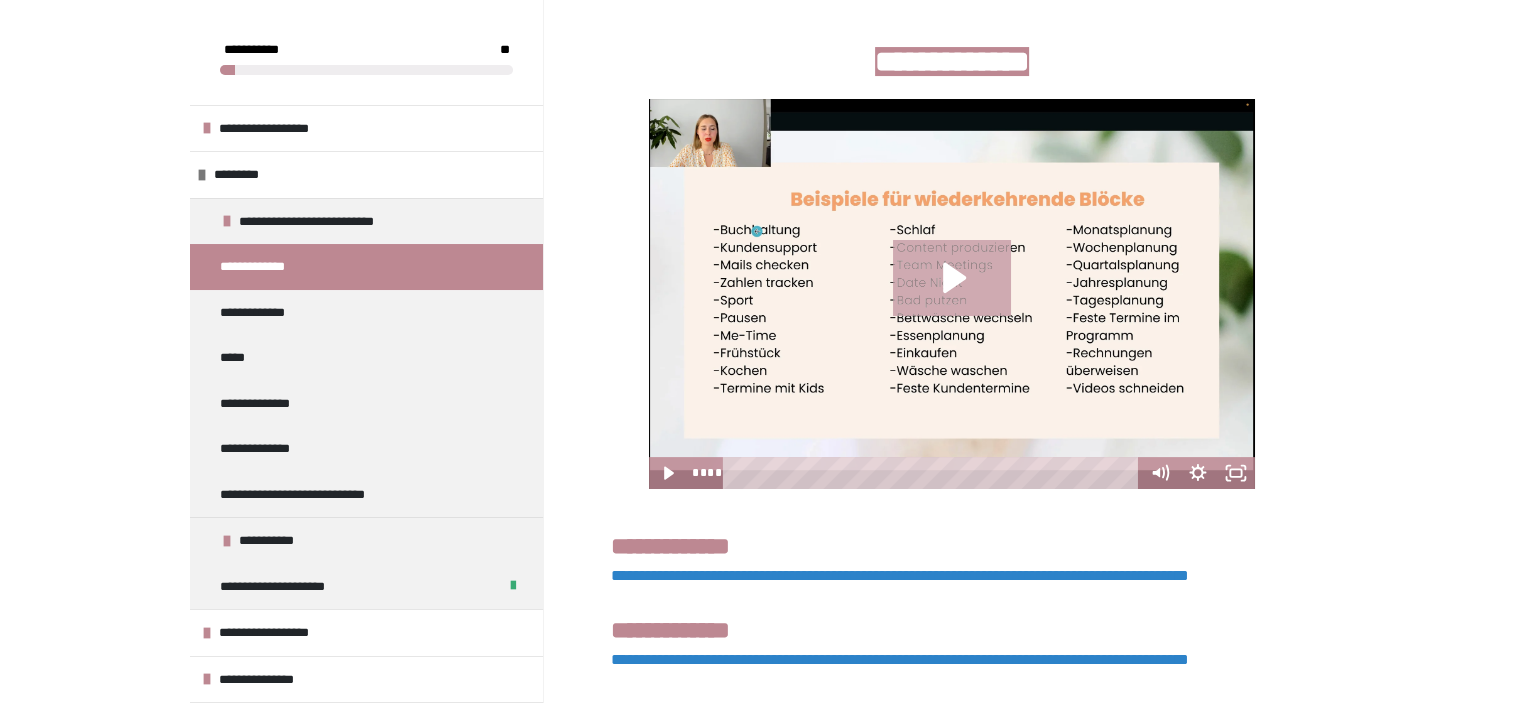 click 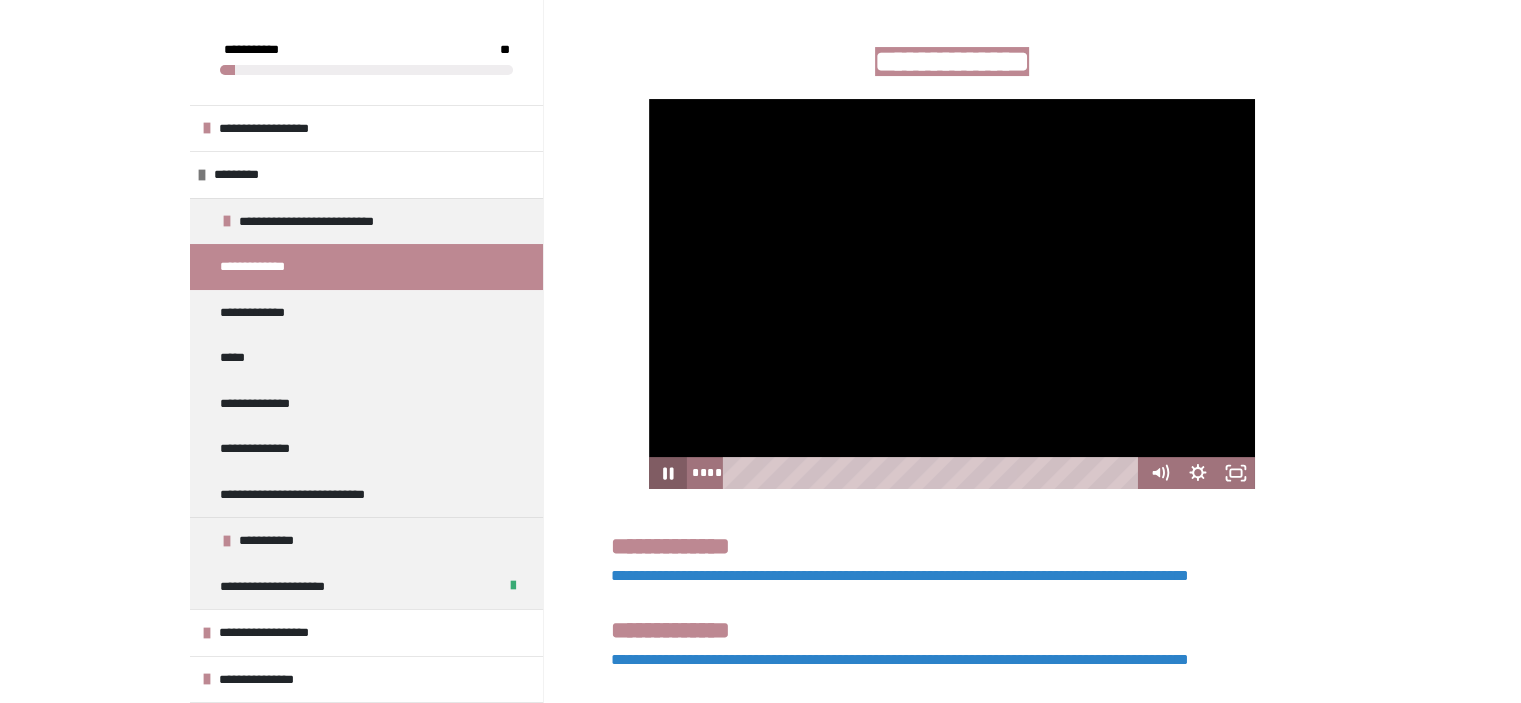click 